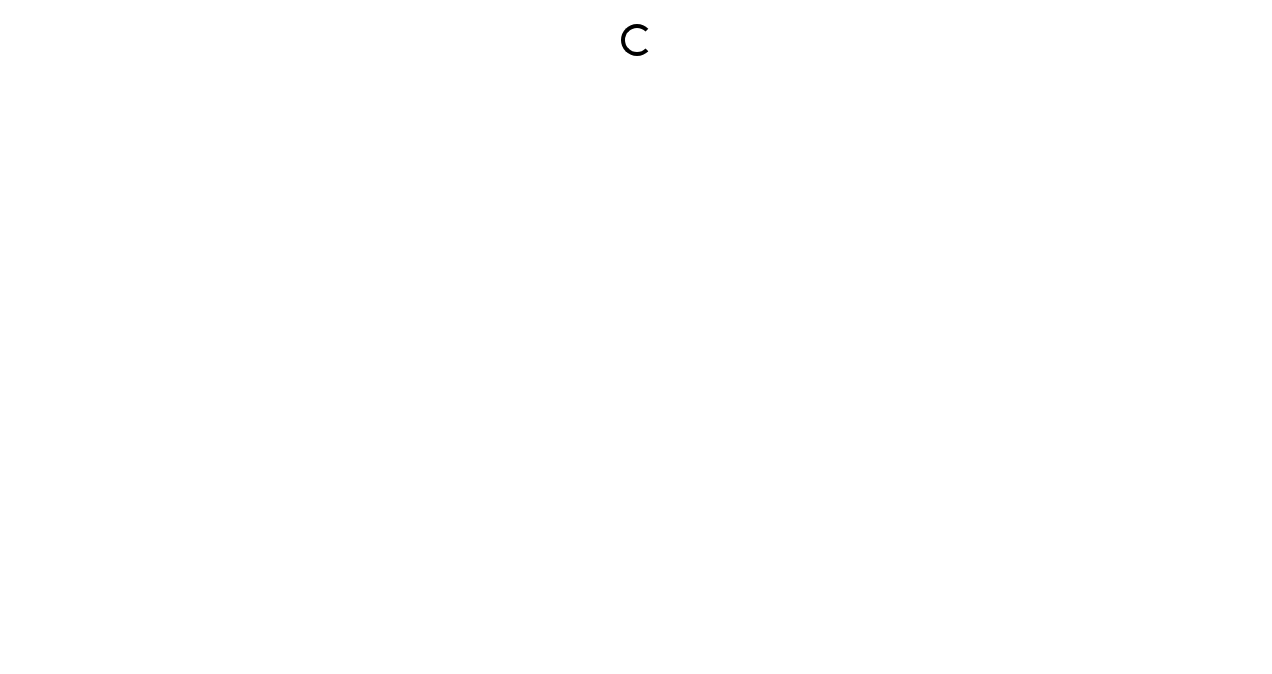 scroll, scrollTop: 0, scrollLeft: 0, axis: both 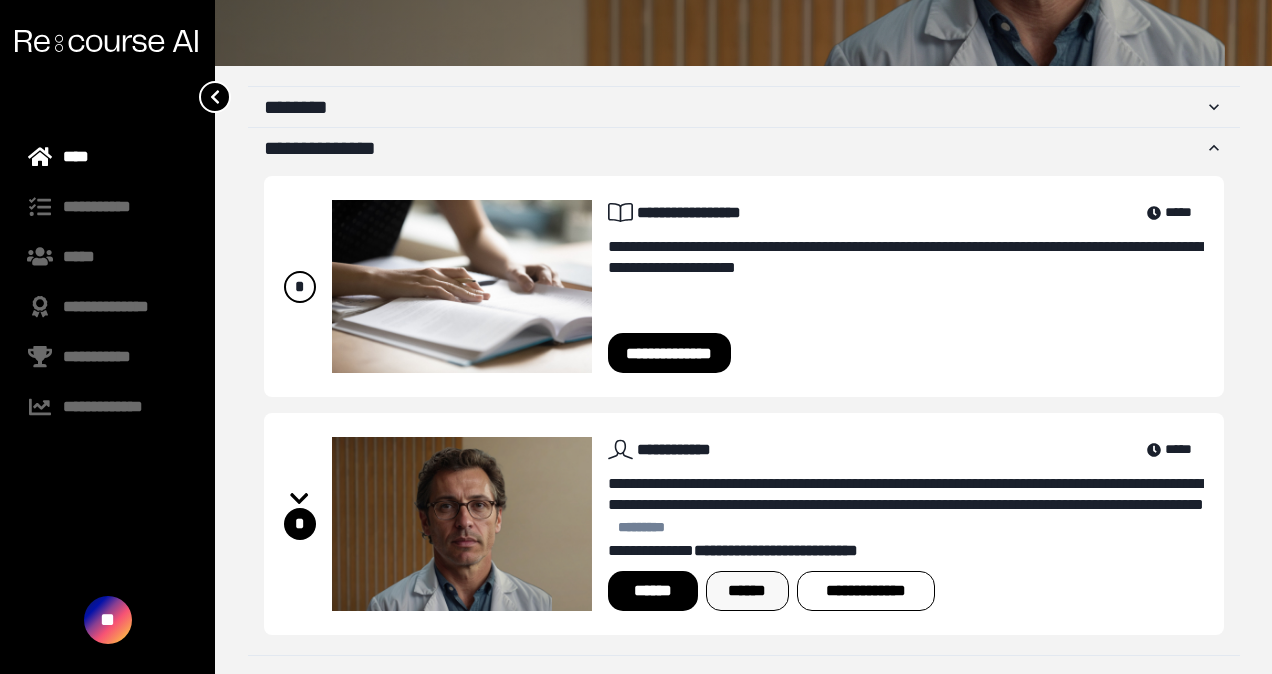 click on "******" at bounding box center [747, 591] 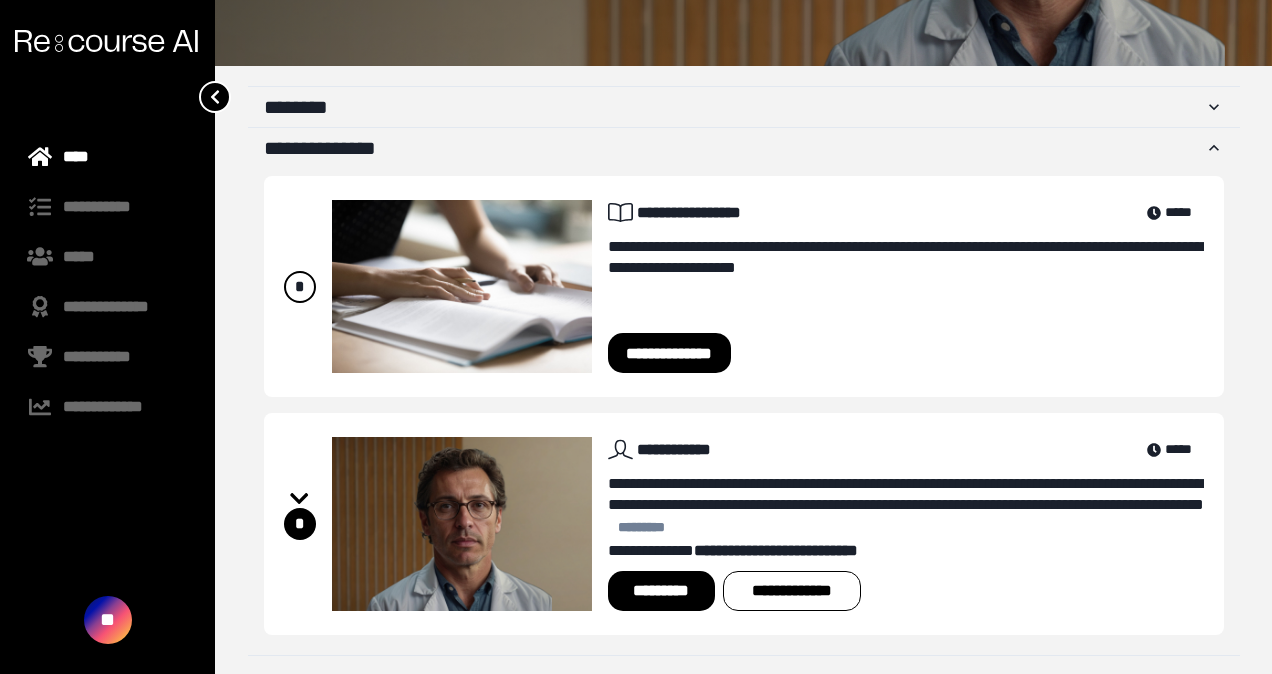 click on "*********" at bounding box center (661, 591) 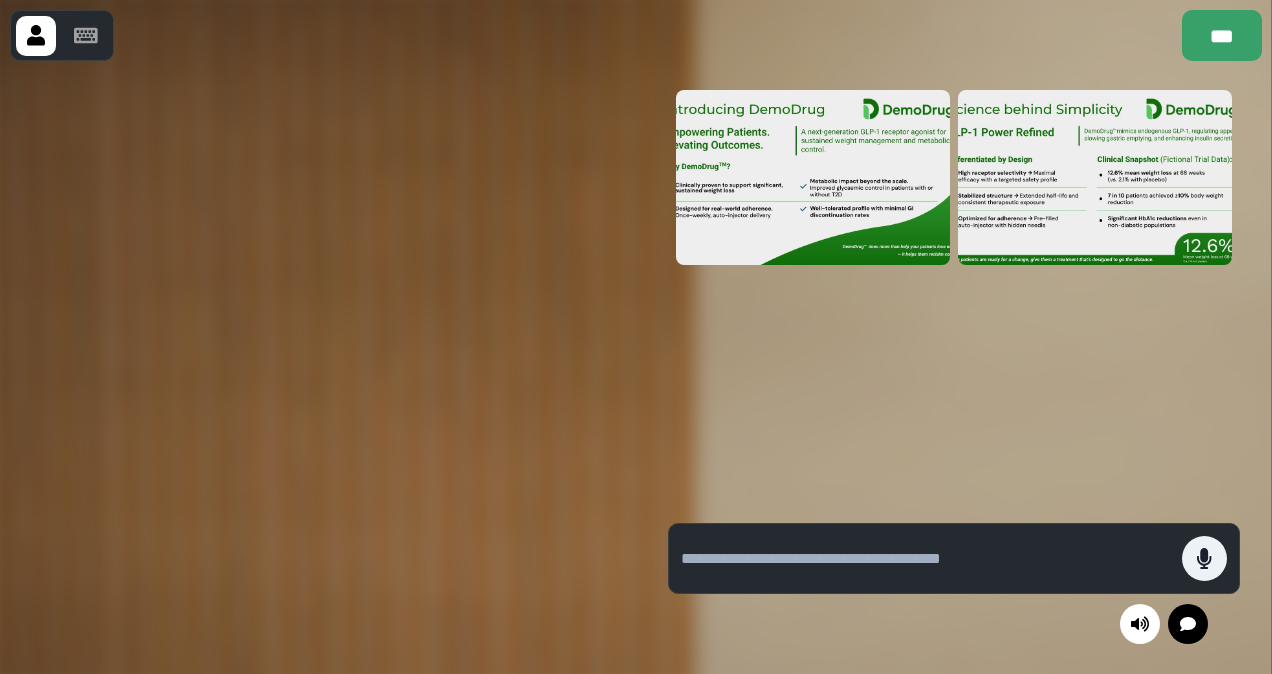 click at bounding box center (954, 294) 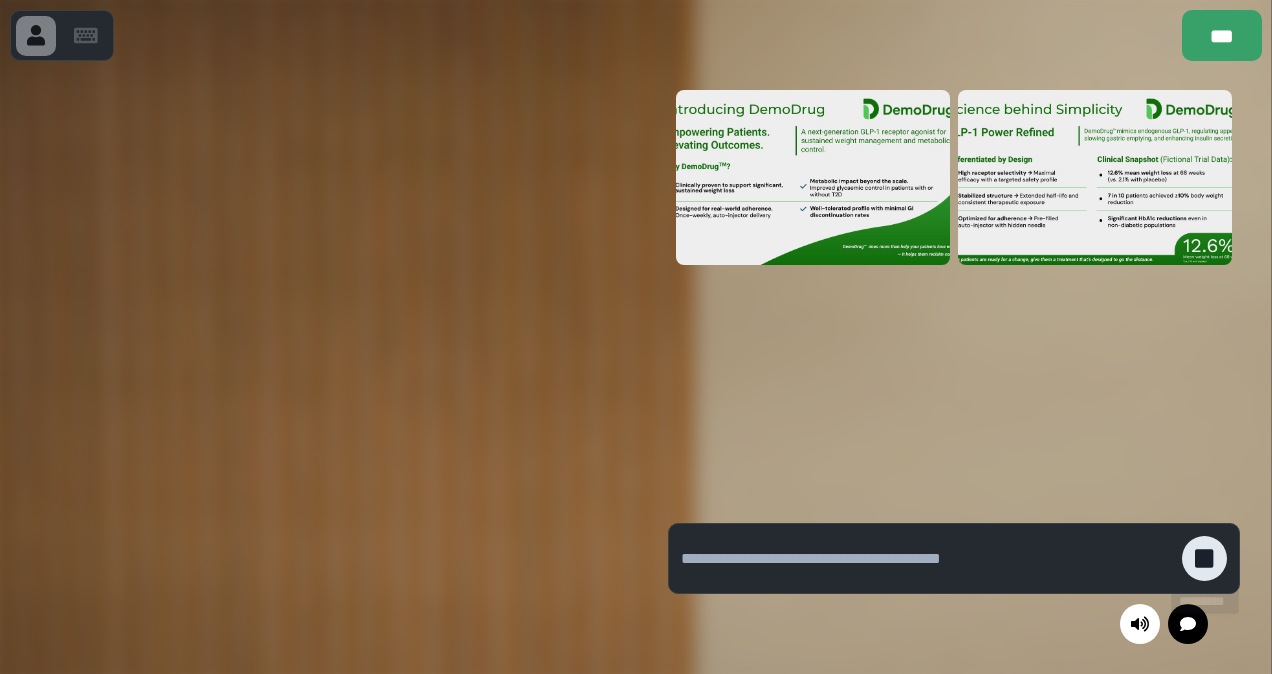 click 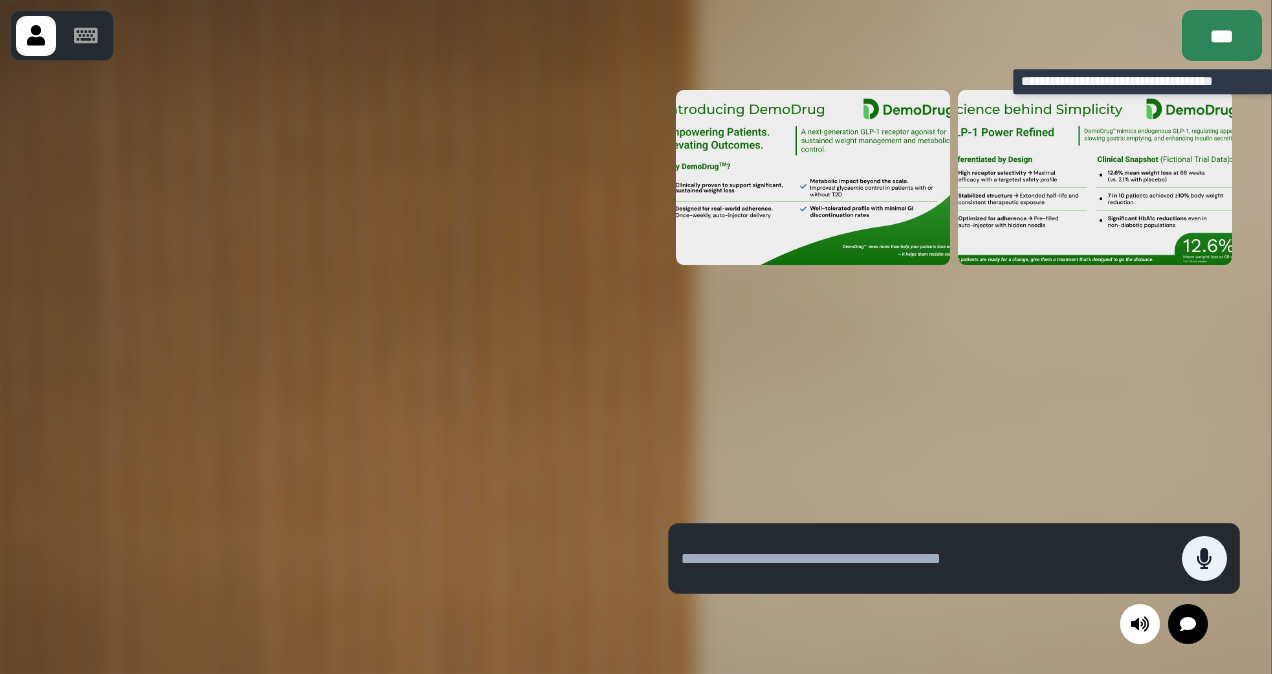 click on "***" at bounding box center (1222, 35) 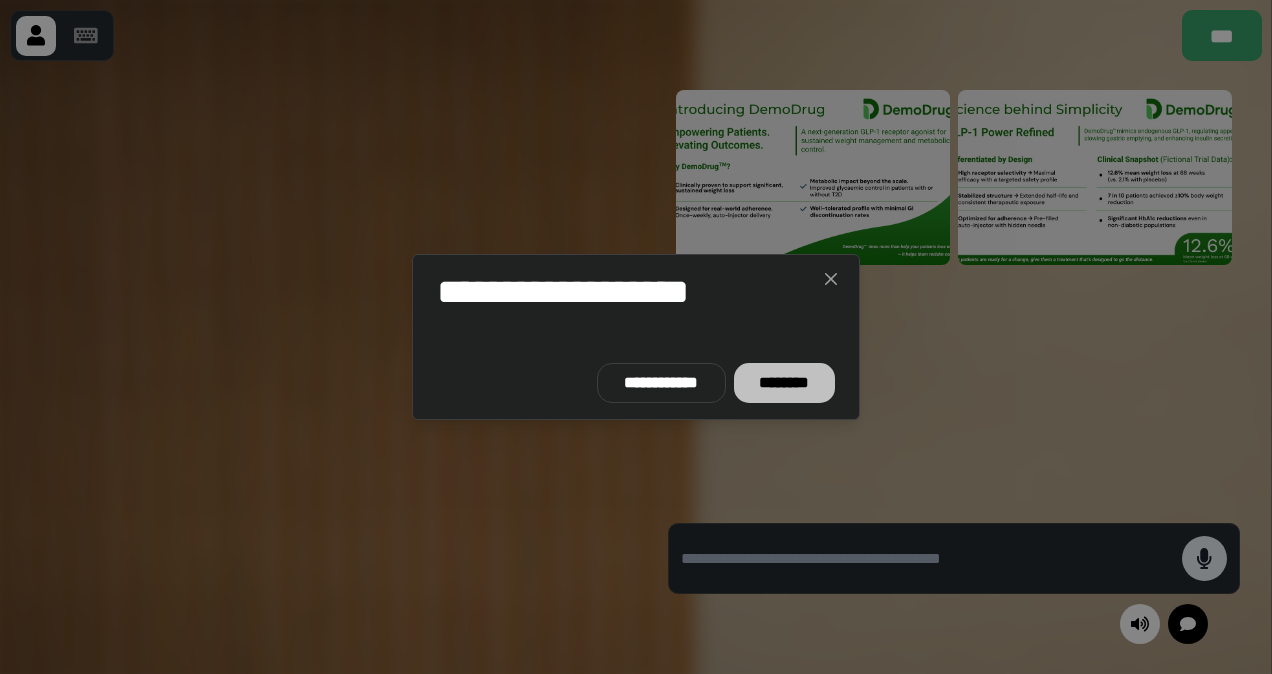 click on "********" at bounding box center (784, 383) 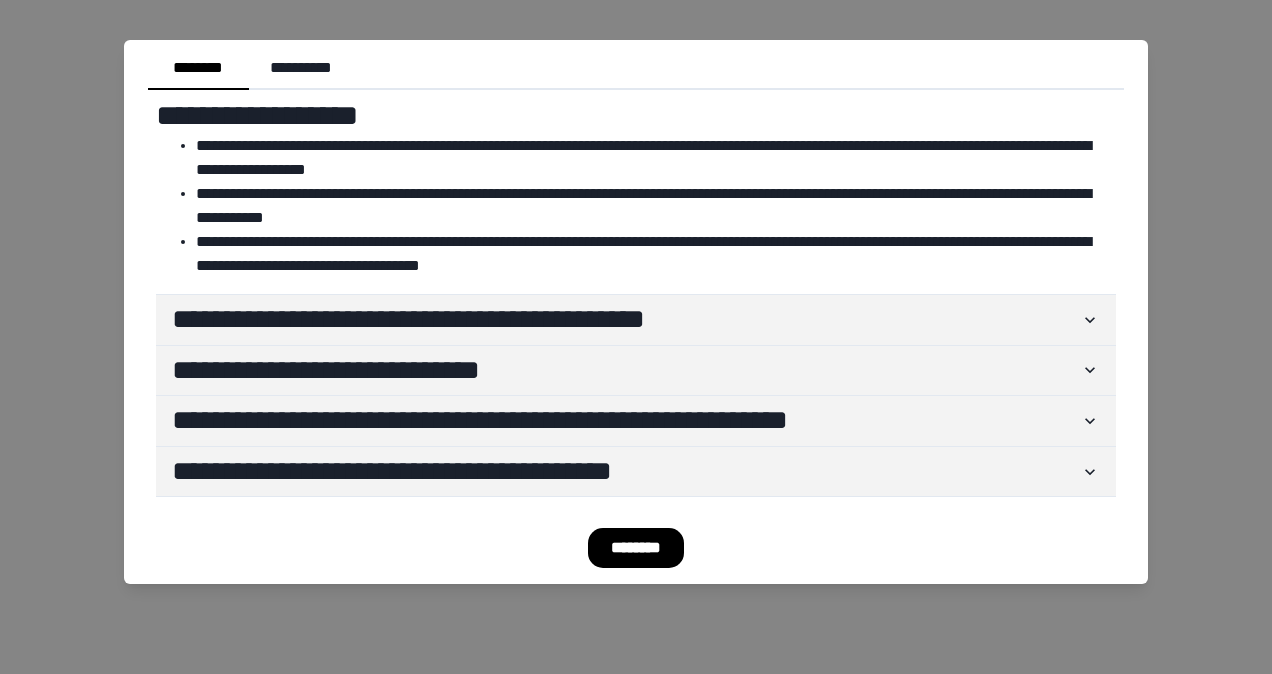 click on "********" at bounding box center [636, 548] 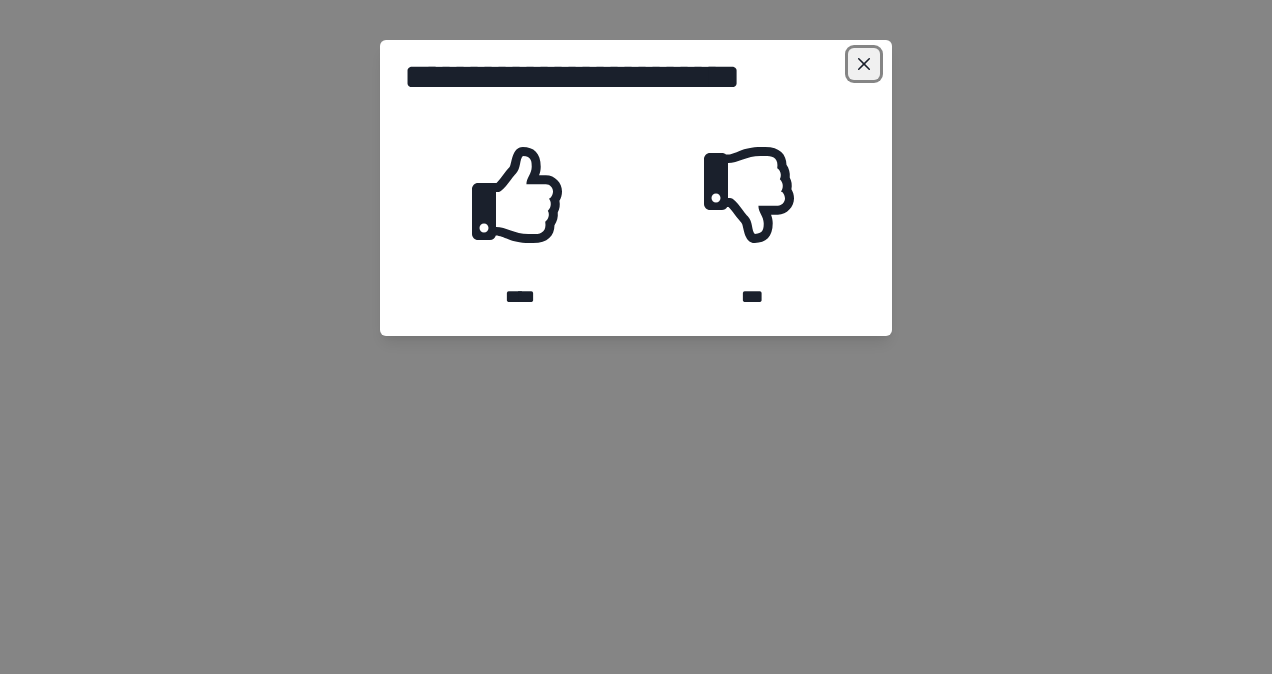 click 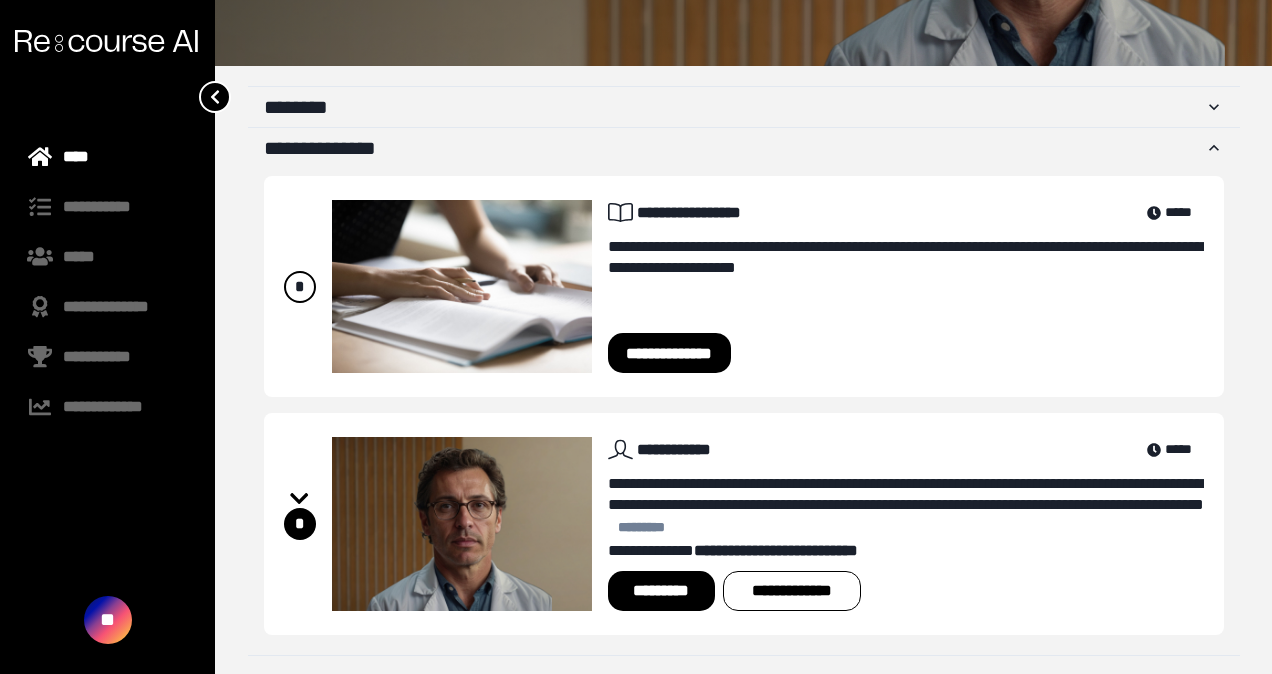 click on "*********" at bounding box center (661, 591) 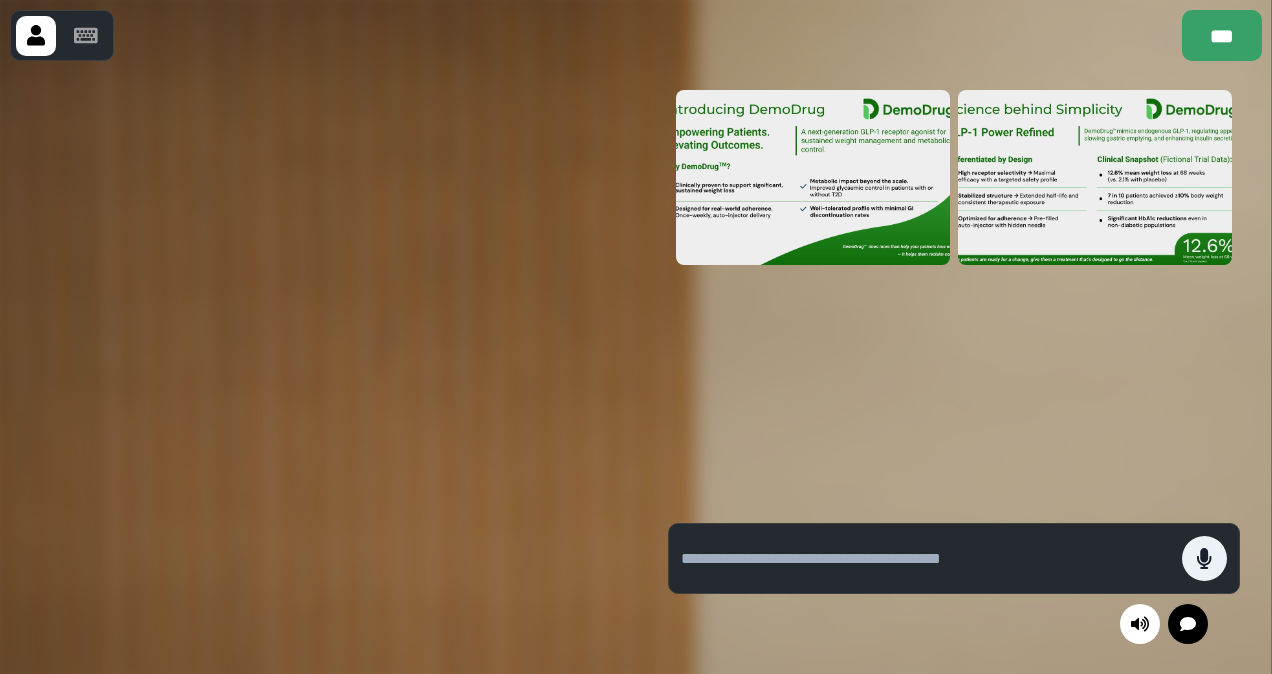 click at bounding box center (954, 294) 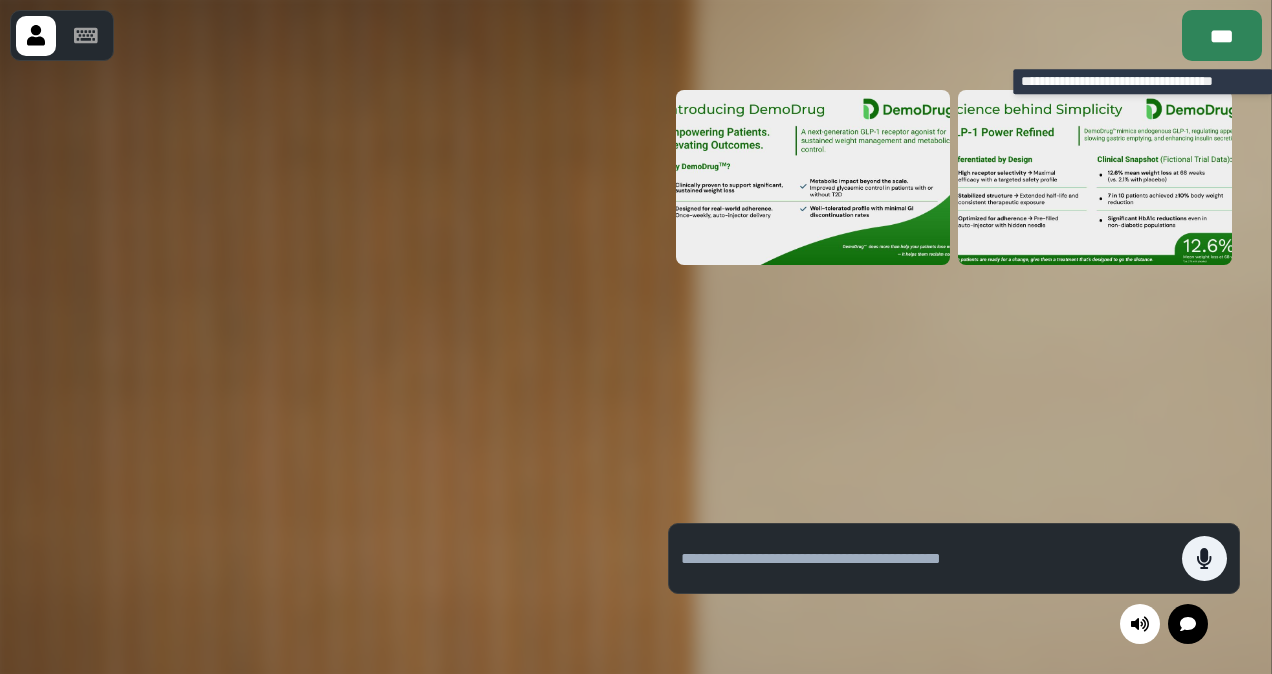 click on "***" at bounding box center (1222, 35) 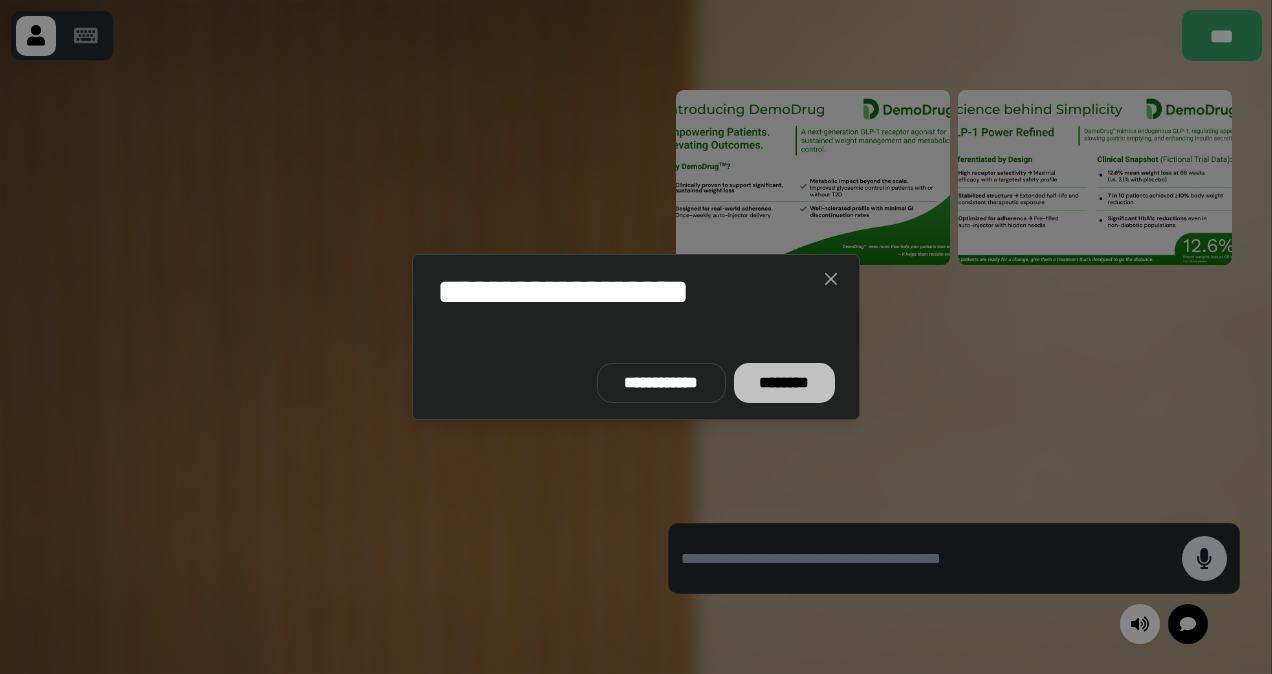 click on "********" at bounding box center (784, 383) 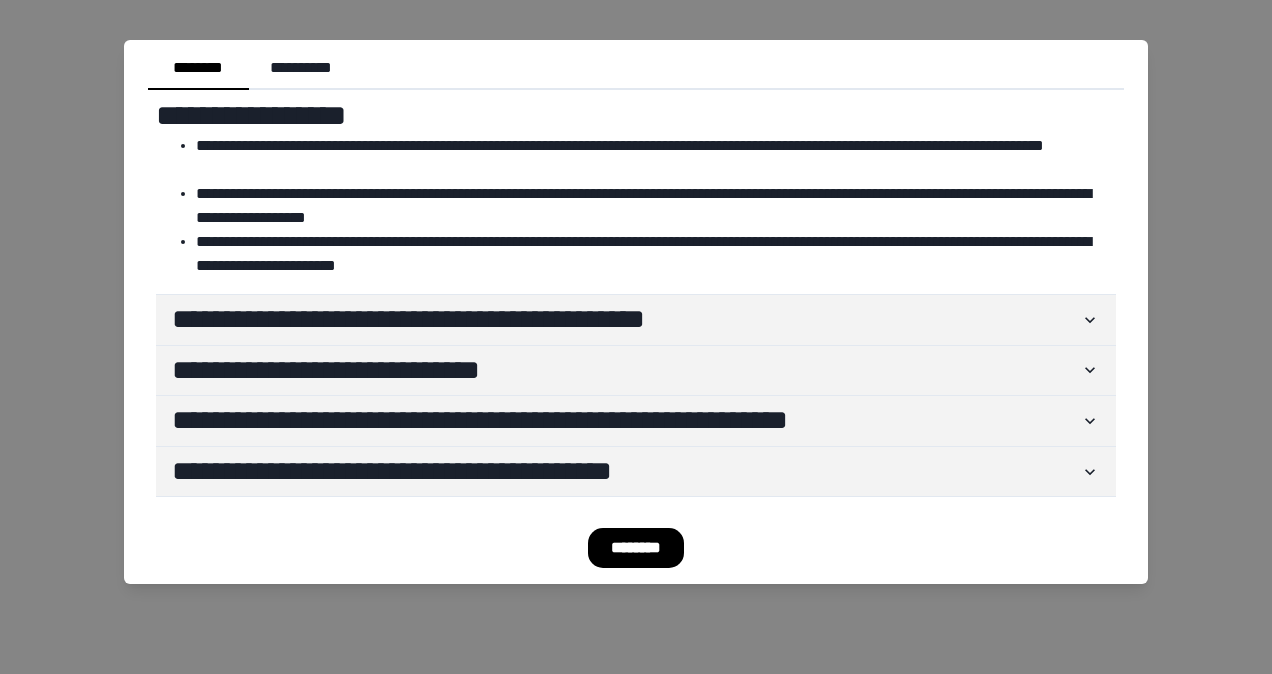 click on "********" at bounding box center [636, 548] 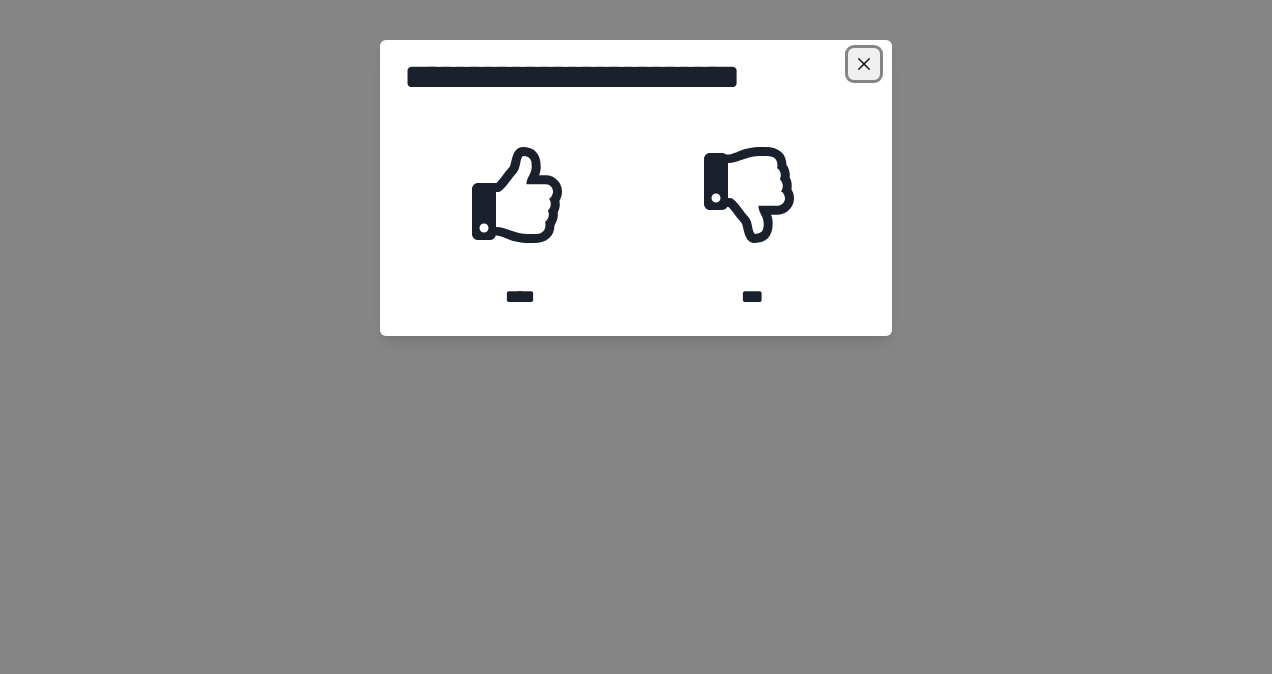 click 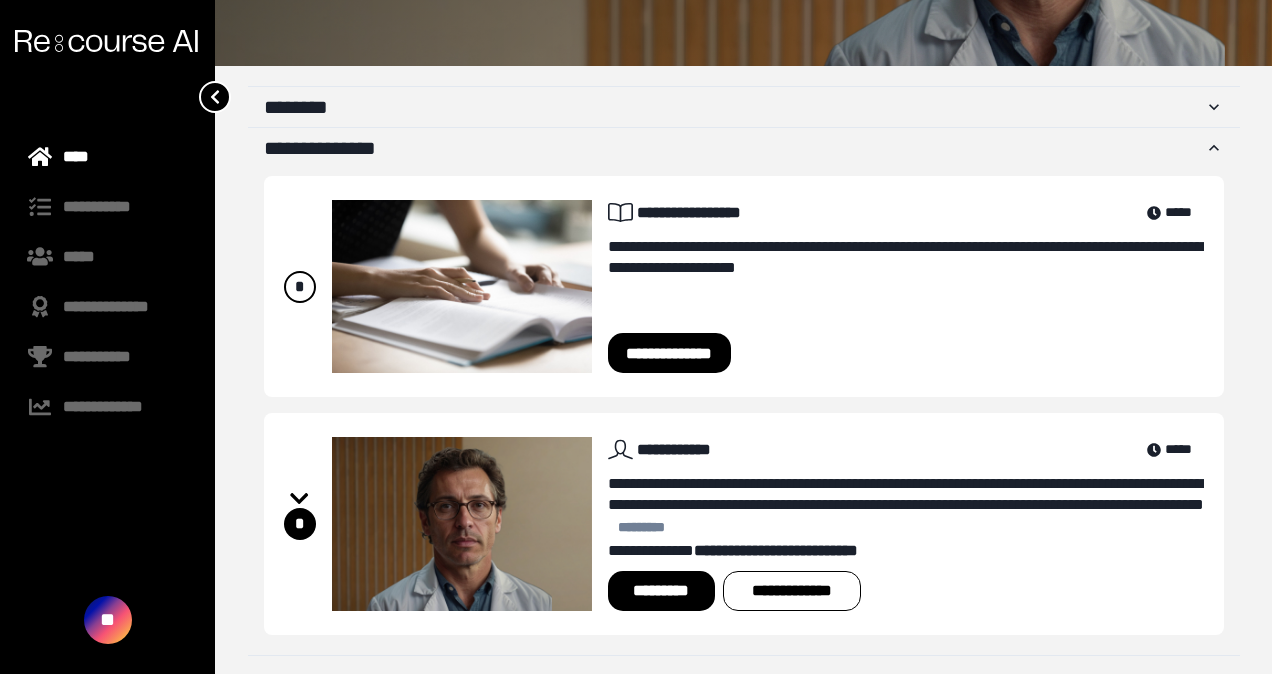 click on "*********" at bounding box center [661, 591] 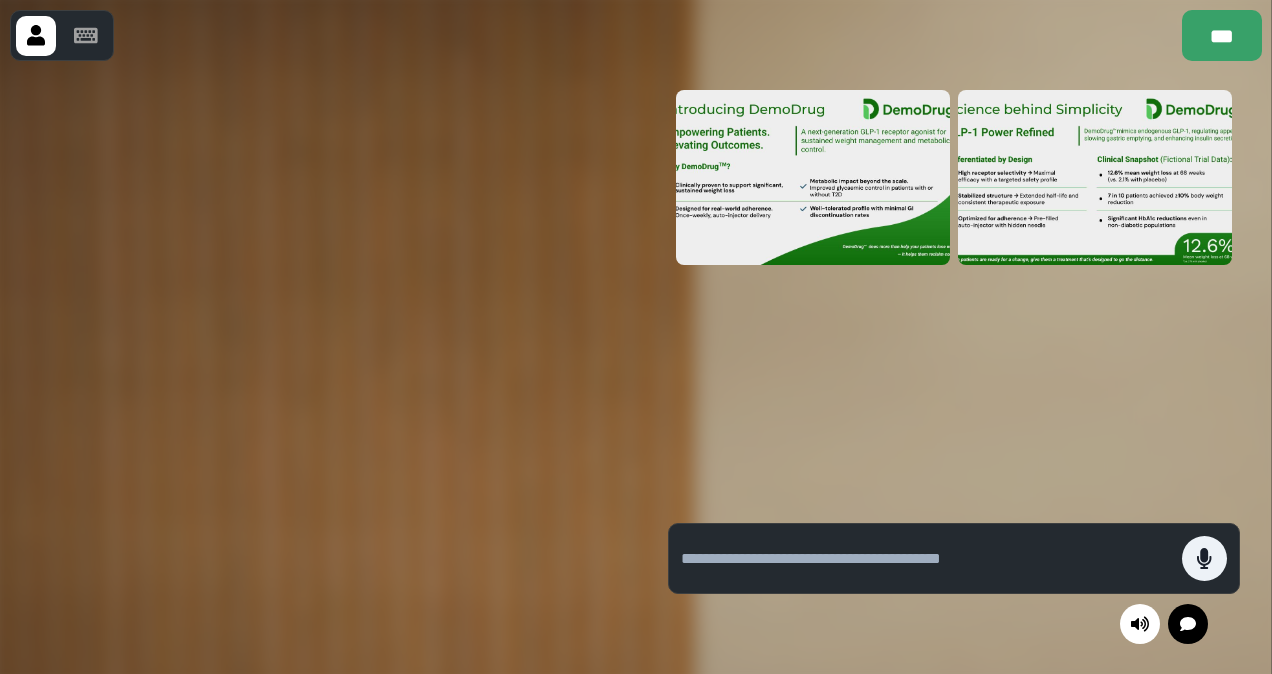 click at bounding box center (954, 294) 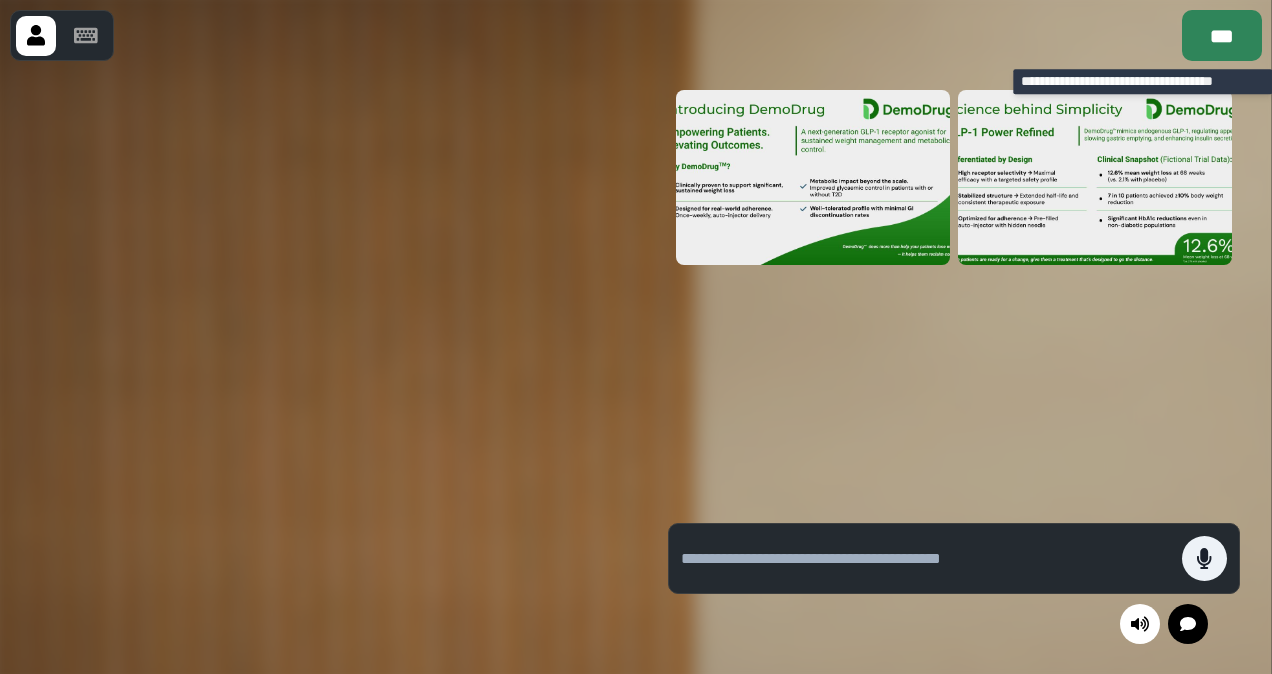 click on "***" at bounding box center [1222, 35] 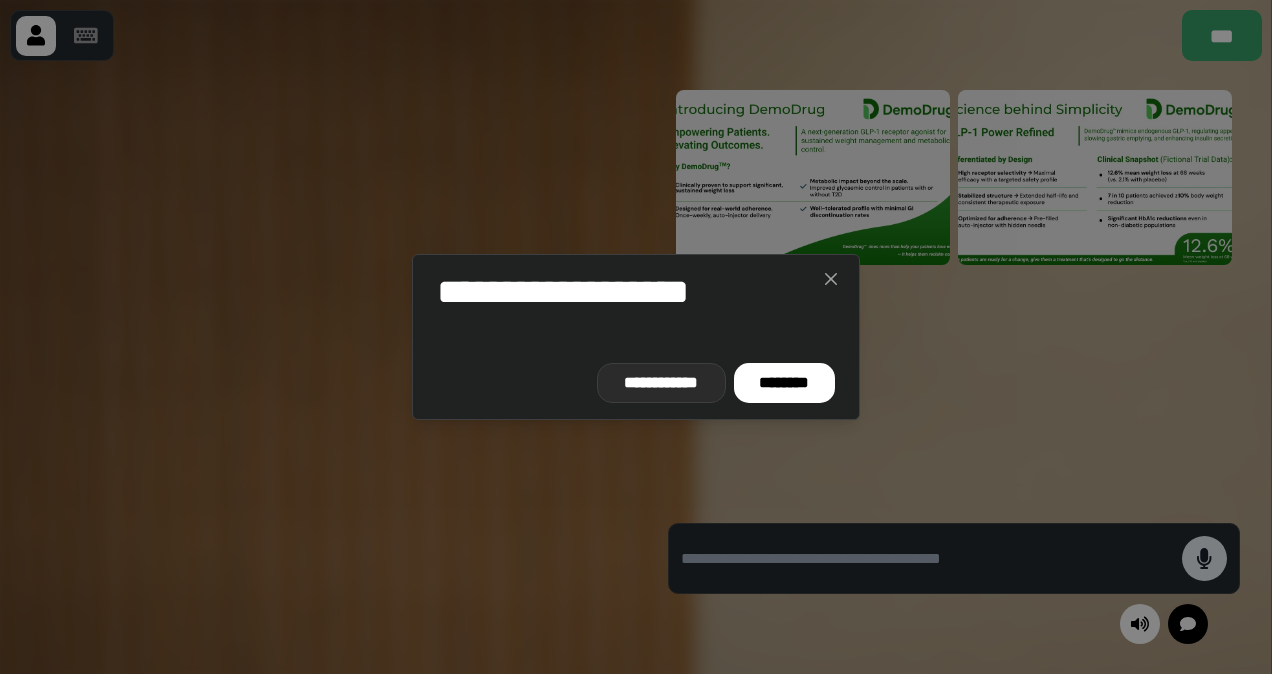 click on "**********" at bounding box center (661, 383) 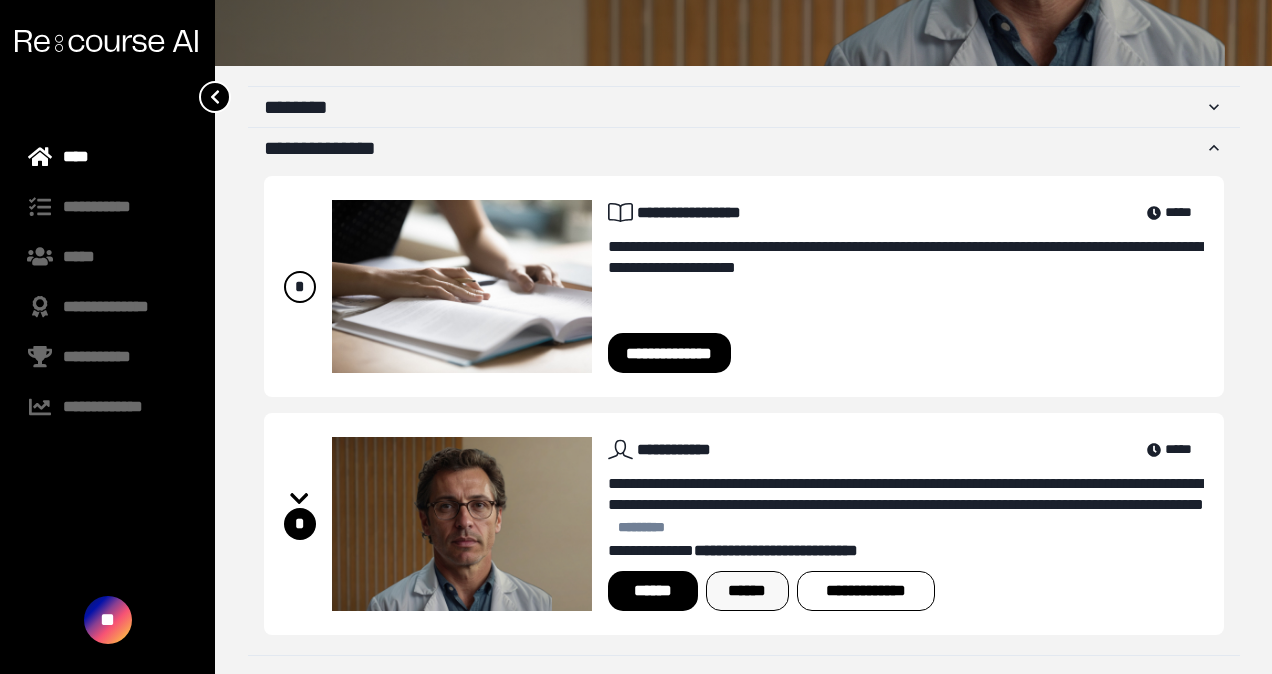 click on "******" at bounding box center (747, 591) 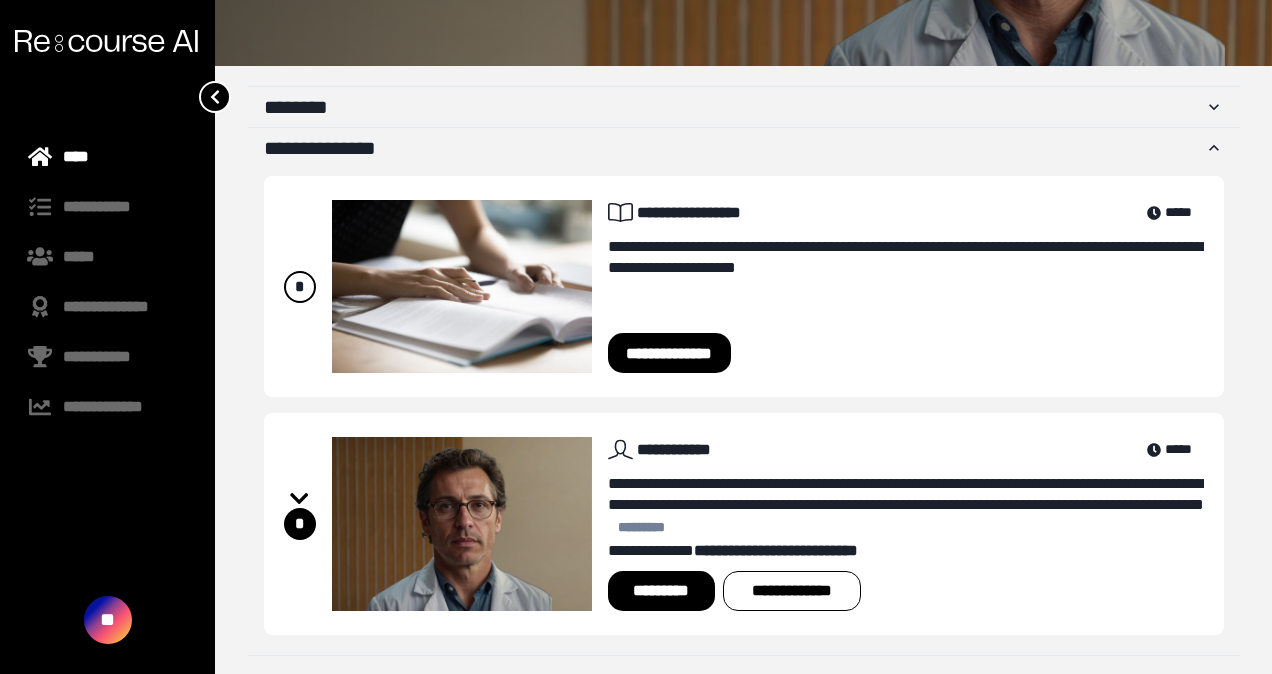 click on "*********" at bounding box center (661, 591) 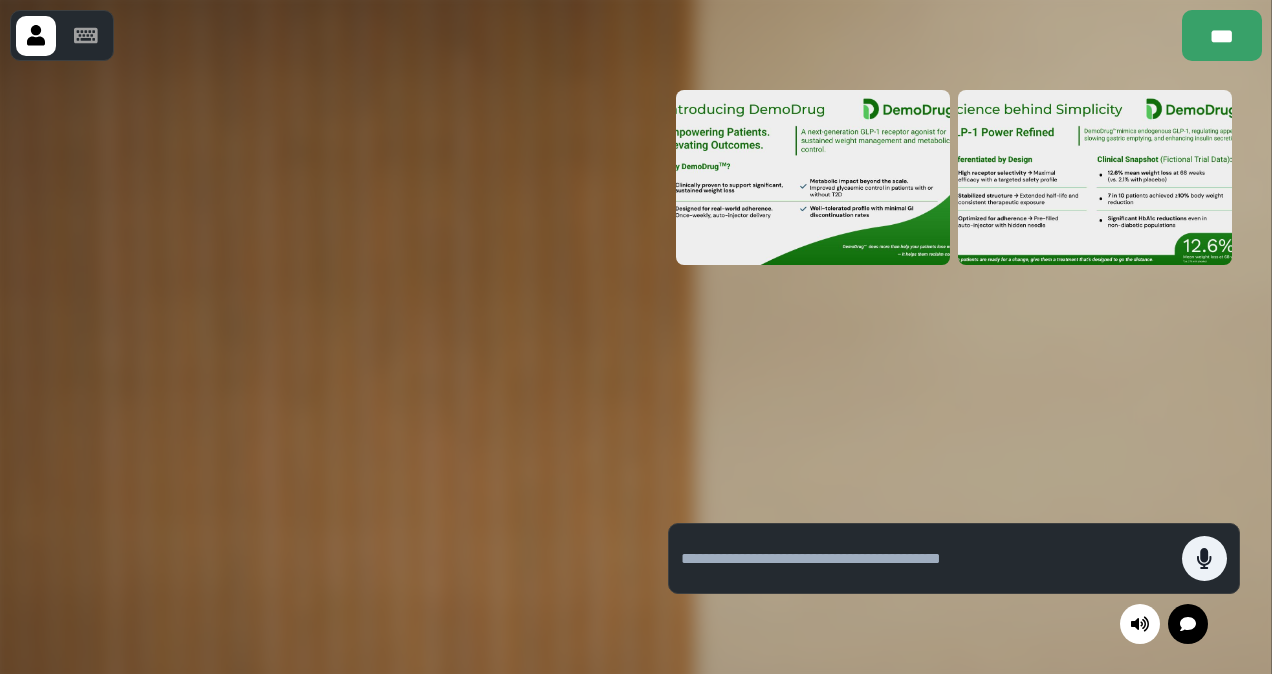 click at bounding box center [954, 294] 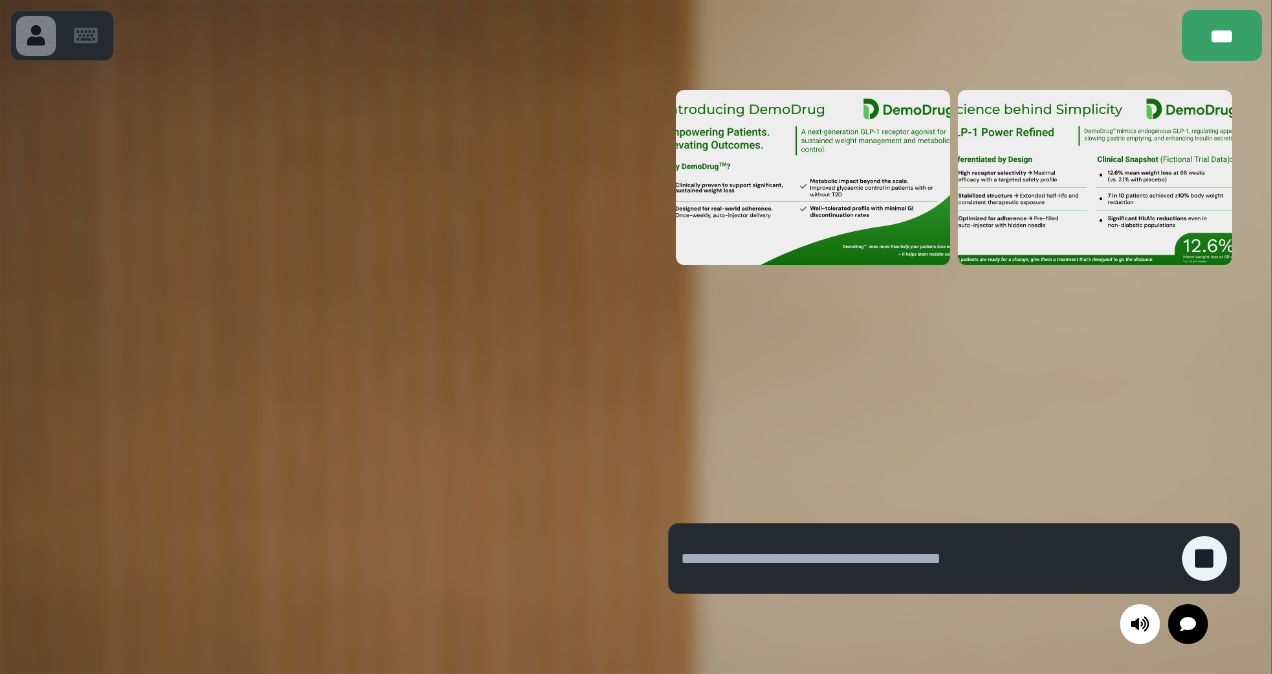 click at bounding box center [813, 177] 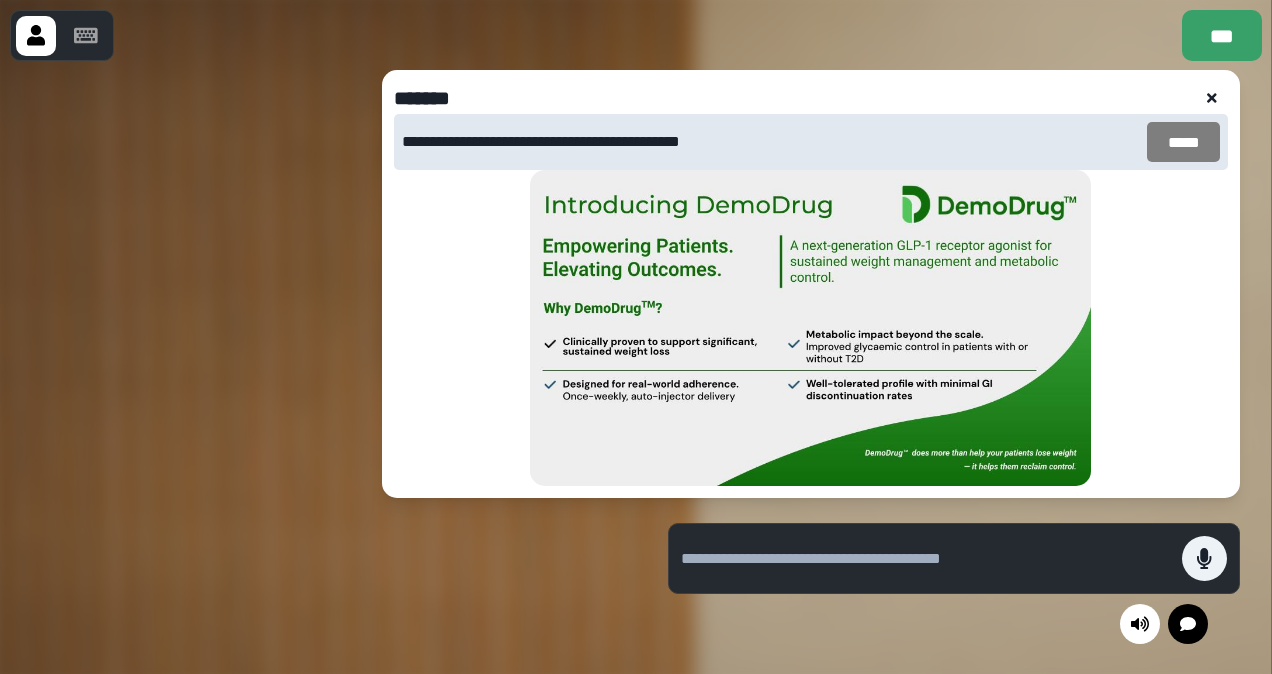 click on "*****" at bounding box center (1183, 142) 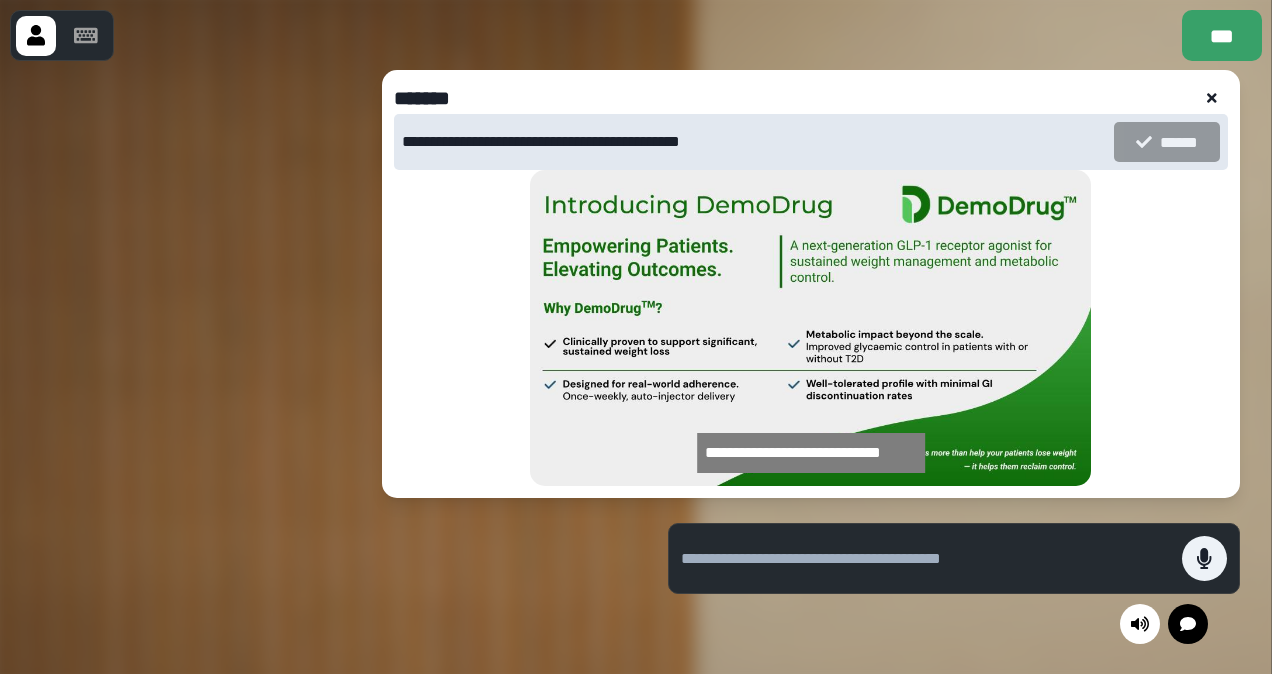 click 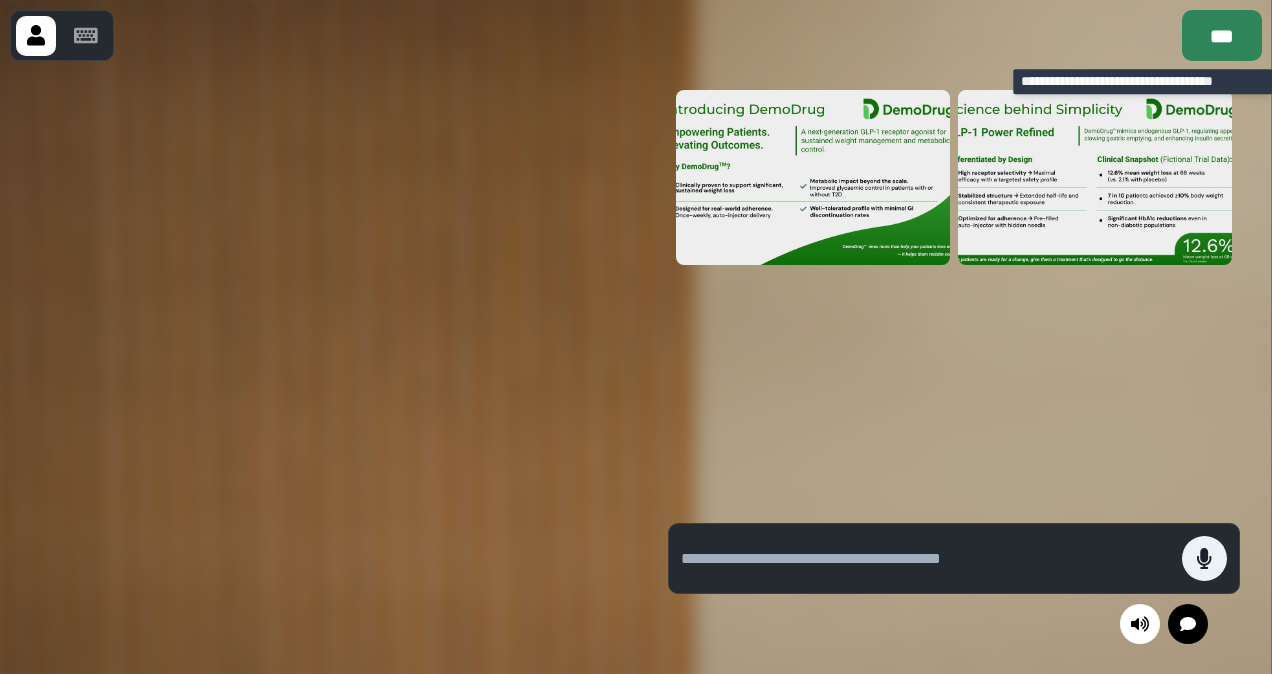 click on "***" at bounding box center [1222, 35] 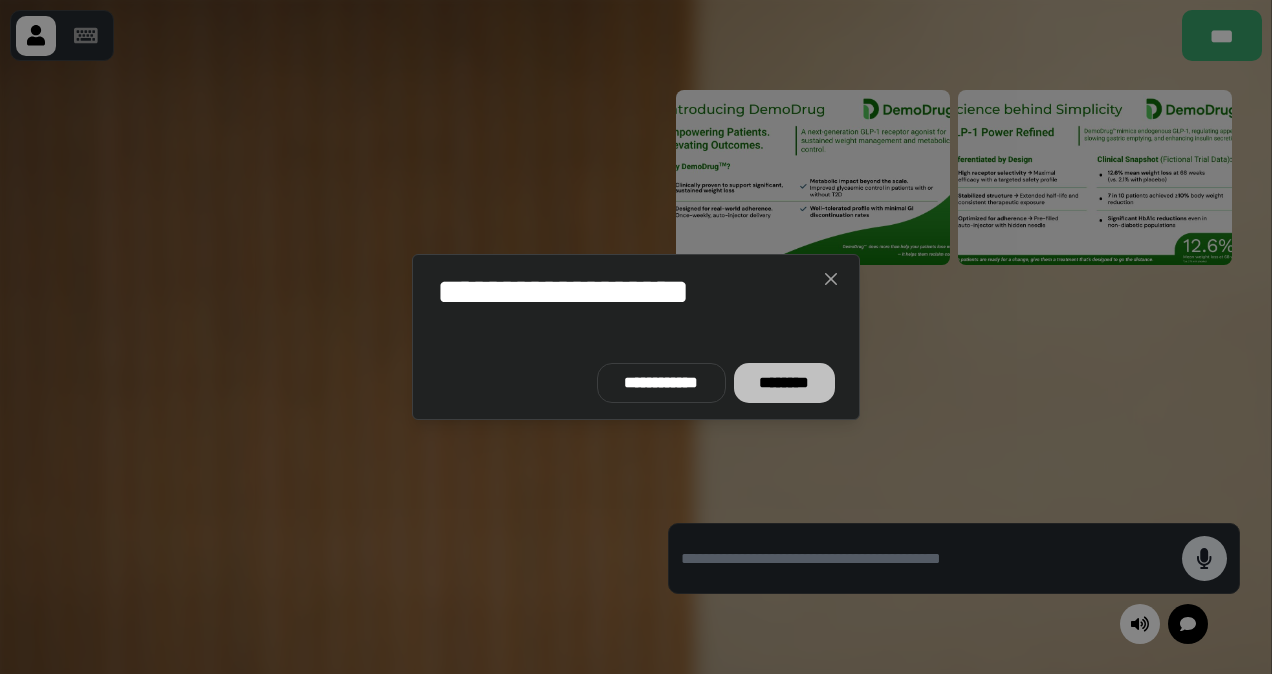 click on "********" at bounding box center [784, 383] 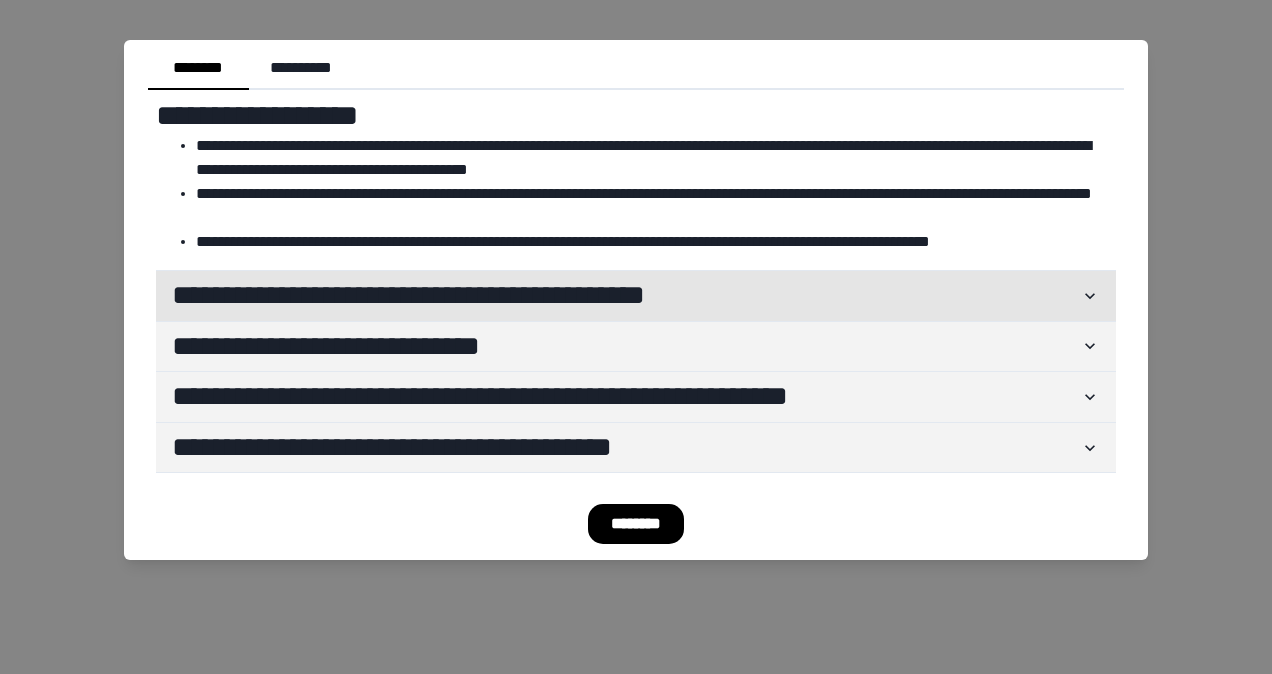 click 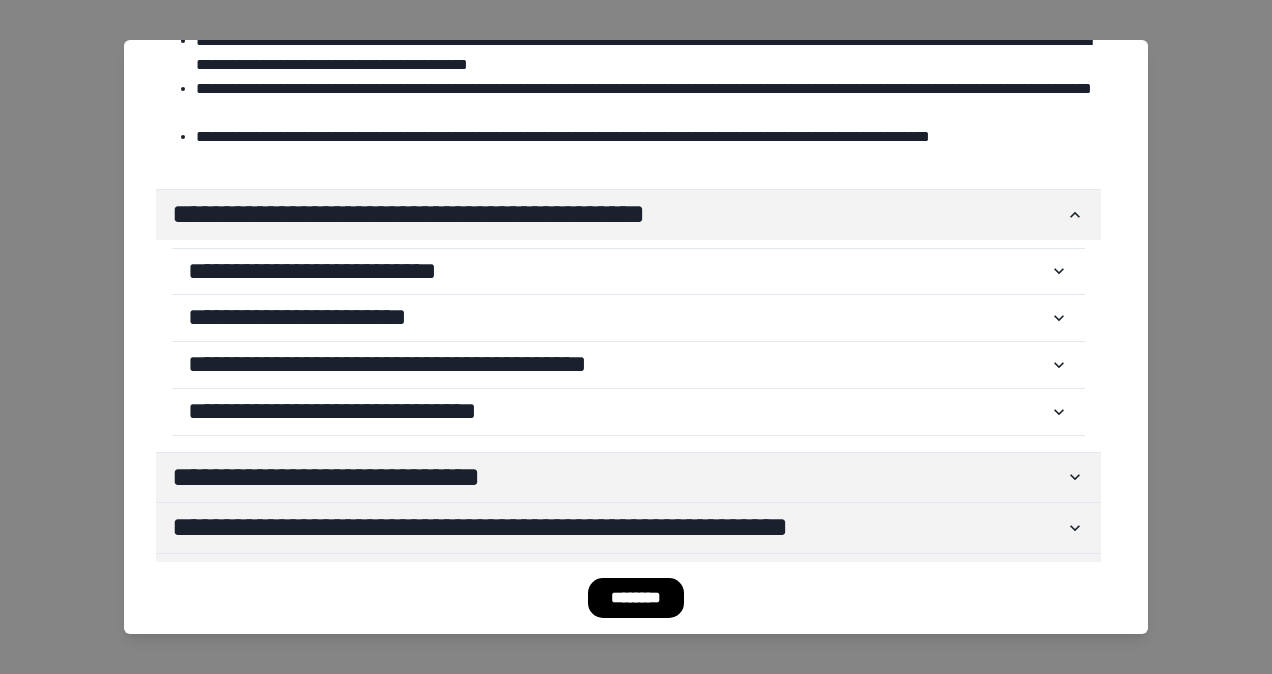 scroll, scrollTop: 114, scrollLeft: 0, axis: vertical 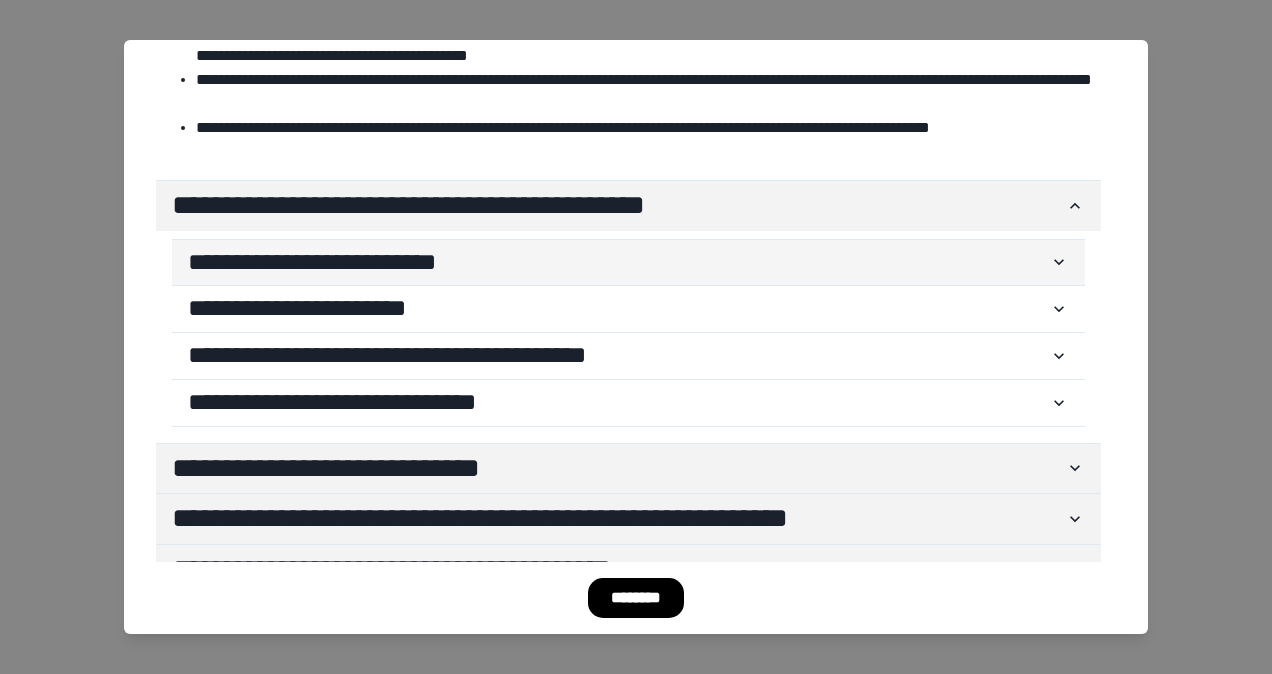 click 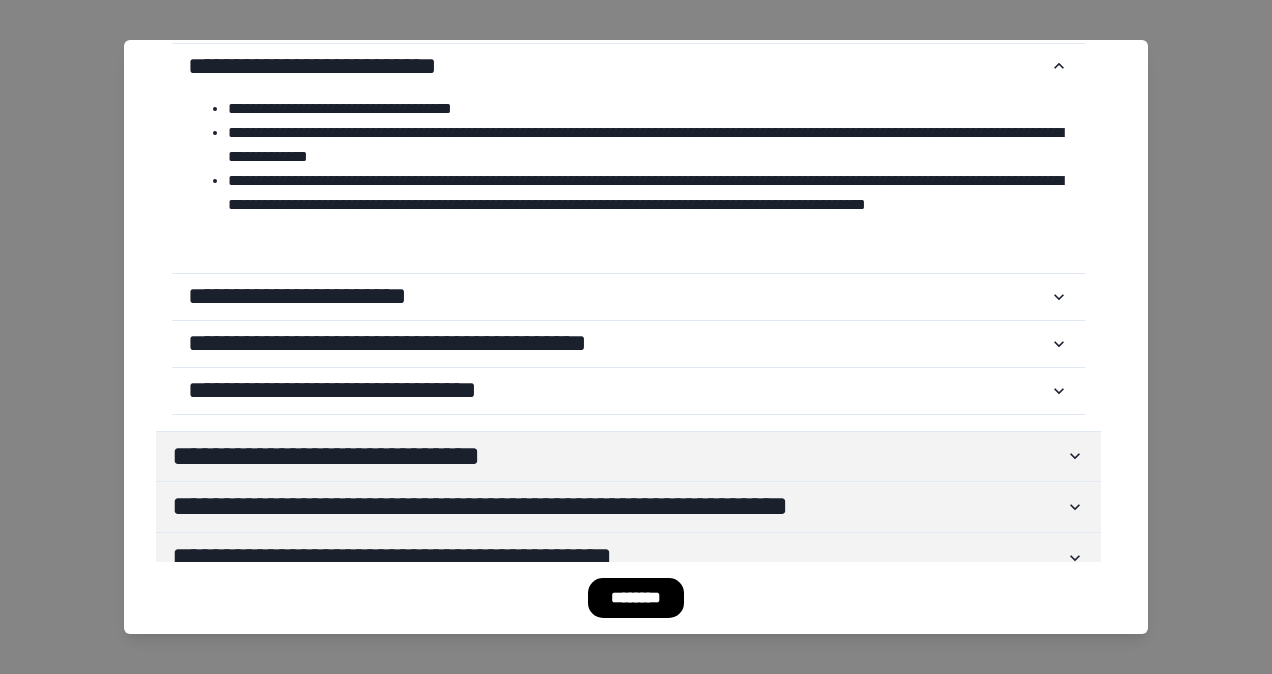 scroll, scrollTop: 344, scrollLeft: 0, axis: vertical 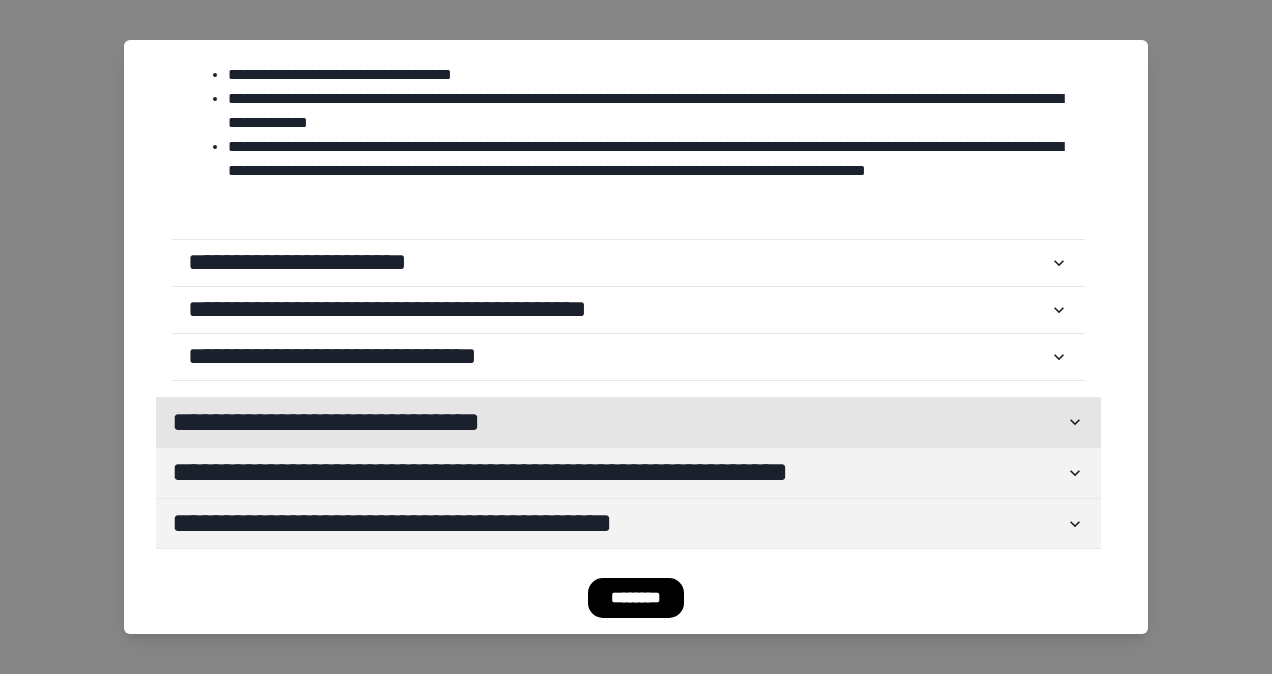 click 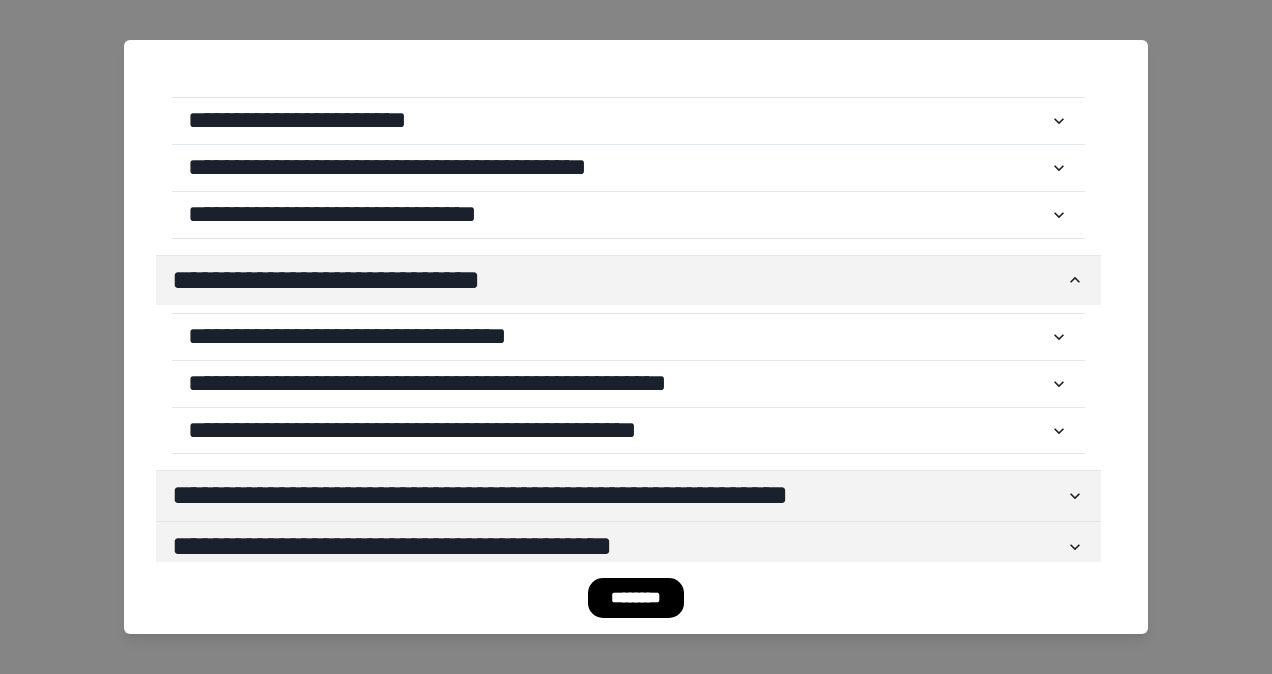 scroll, scrollTop: 508, scrollLeft: 0, axis: vertical 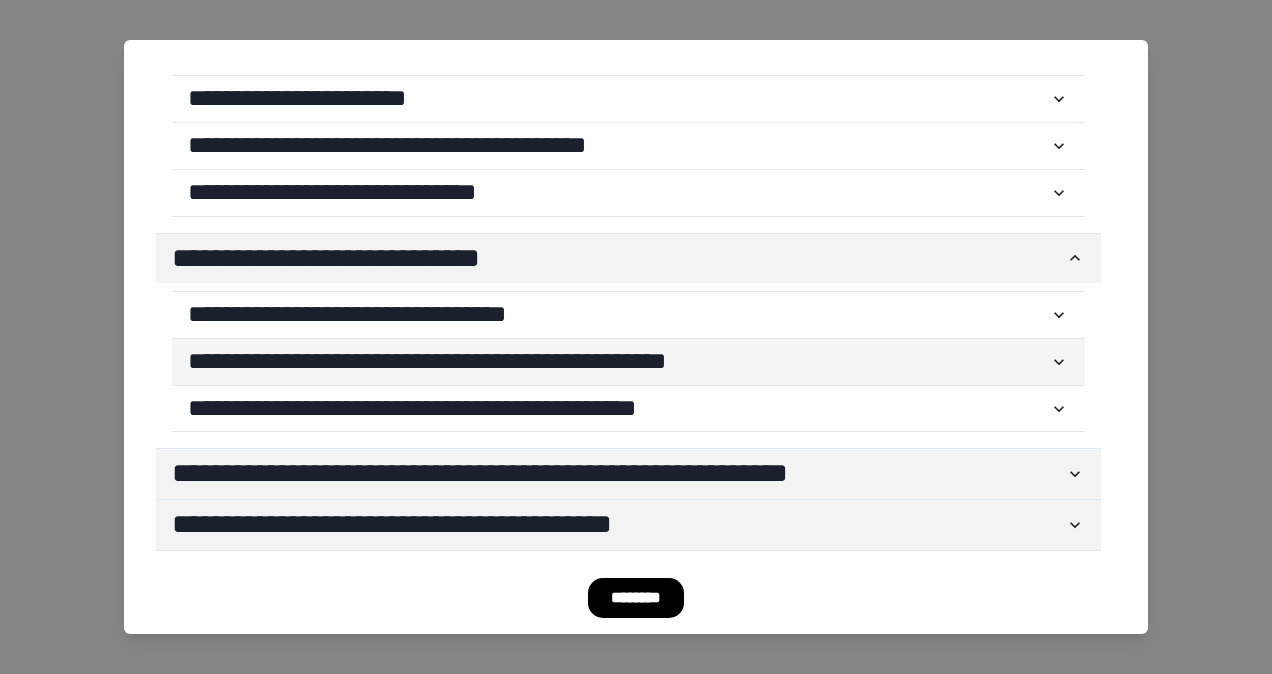 click 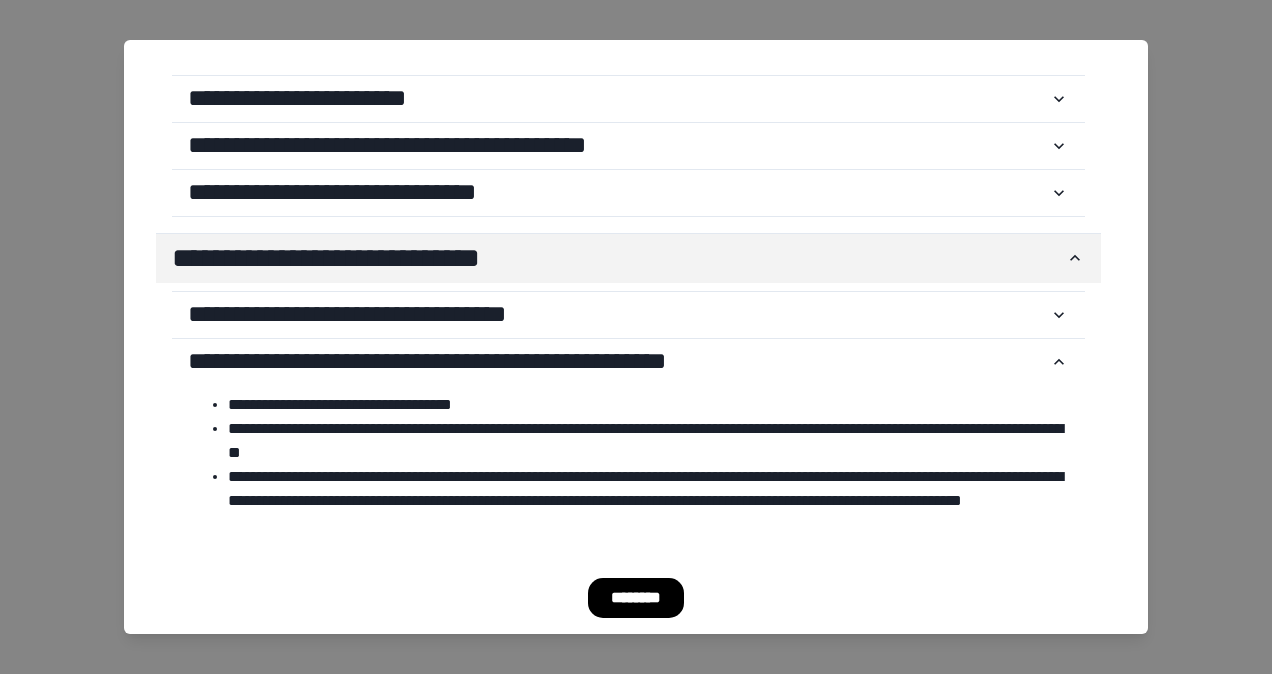 click on "********" at bounding box center [636, 598] 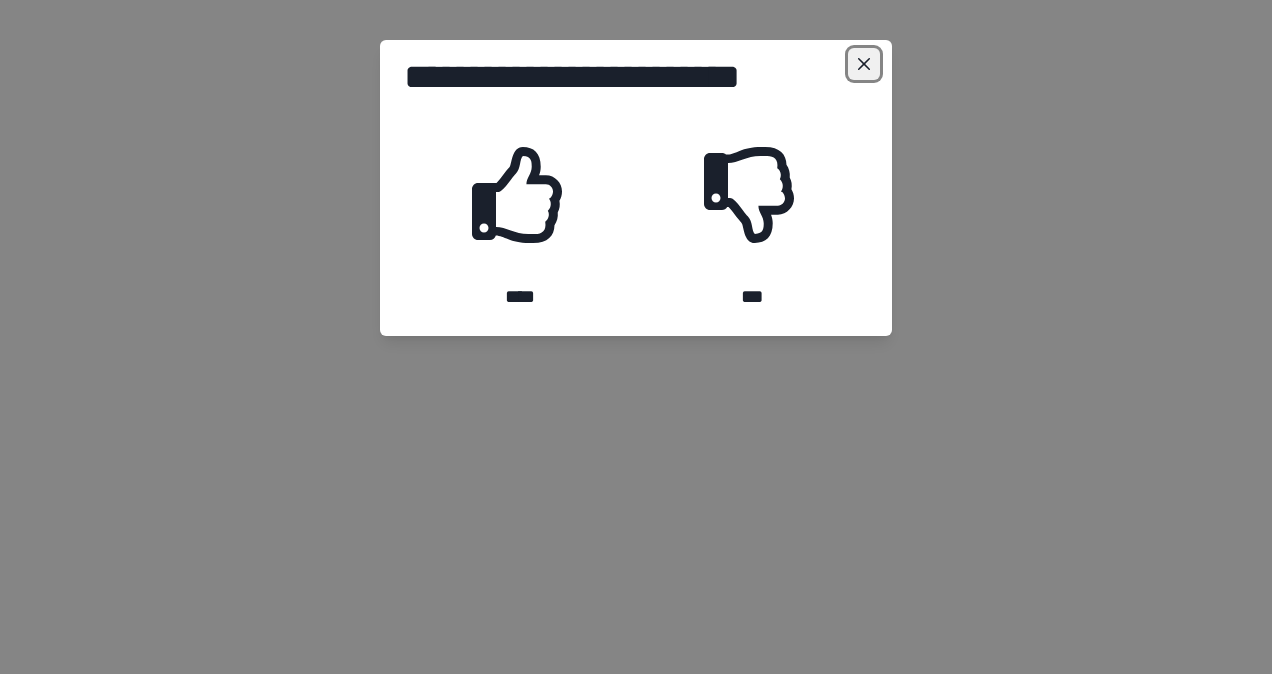 click 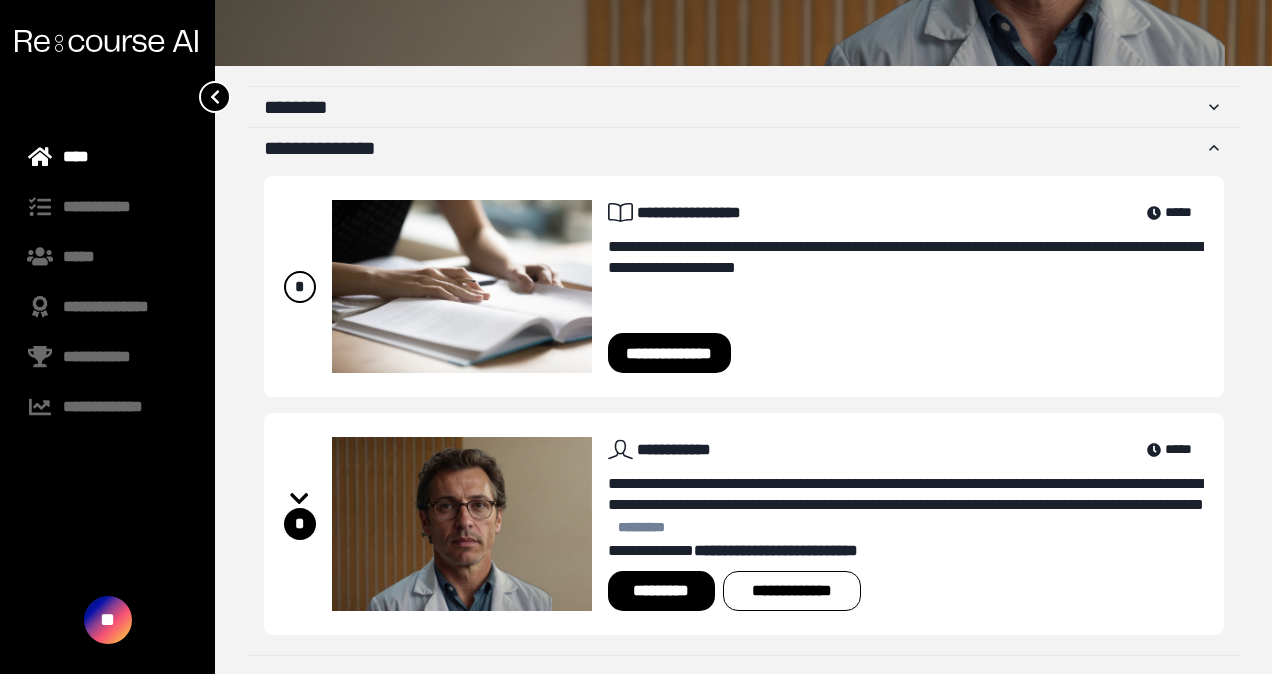 click on "*********" at bounding box center (661, 591) 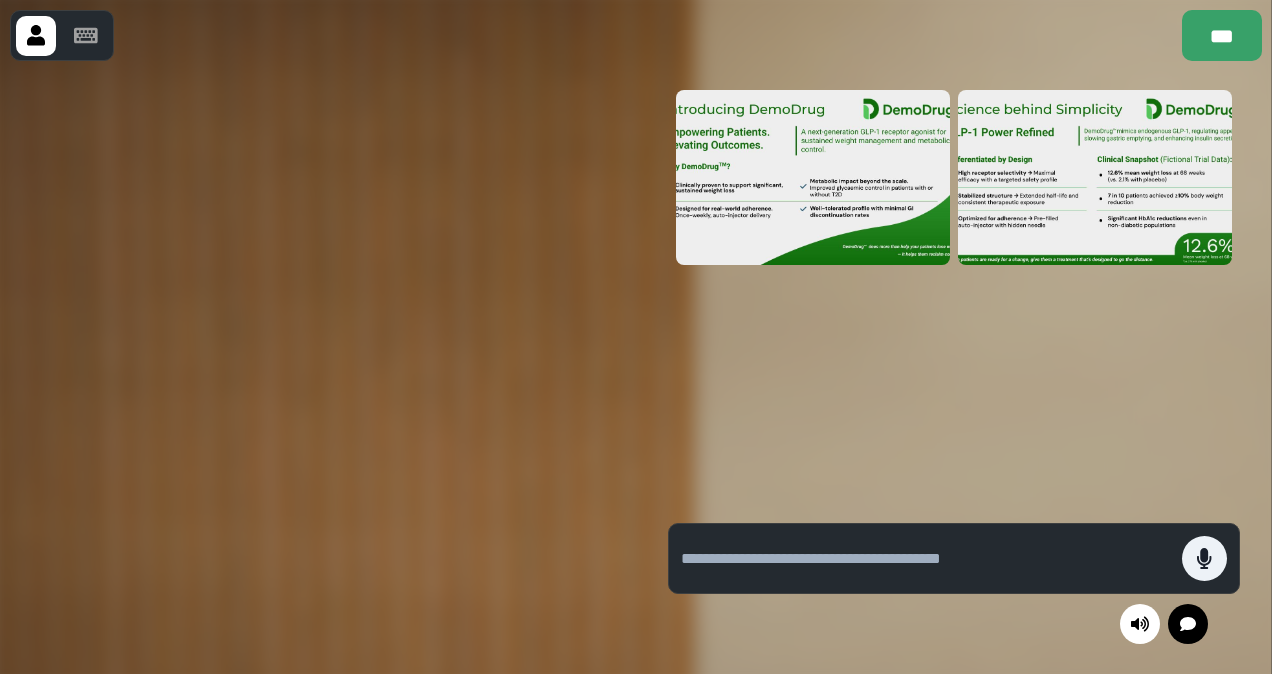 click at bounding box center [954, 294] 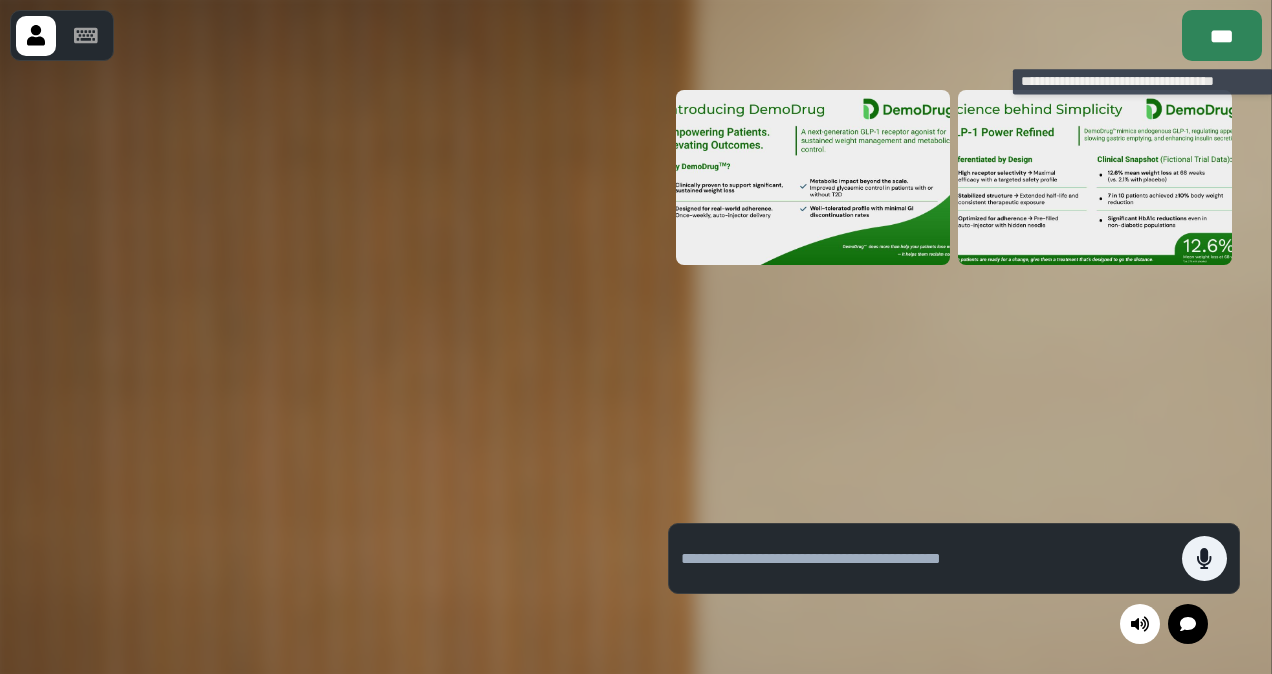 click on "***" at bounding box center (1222, 35) 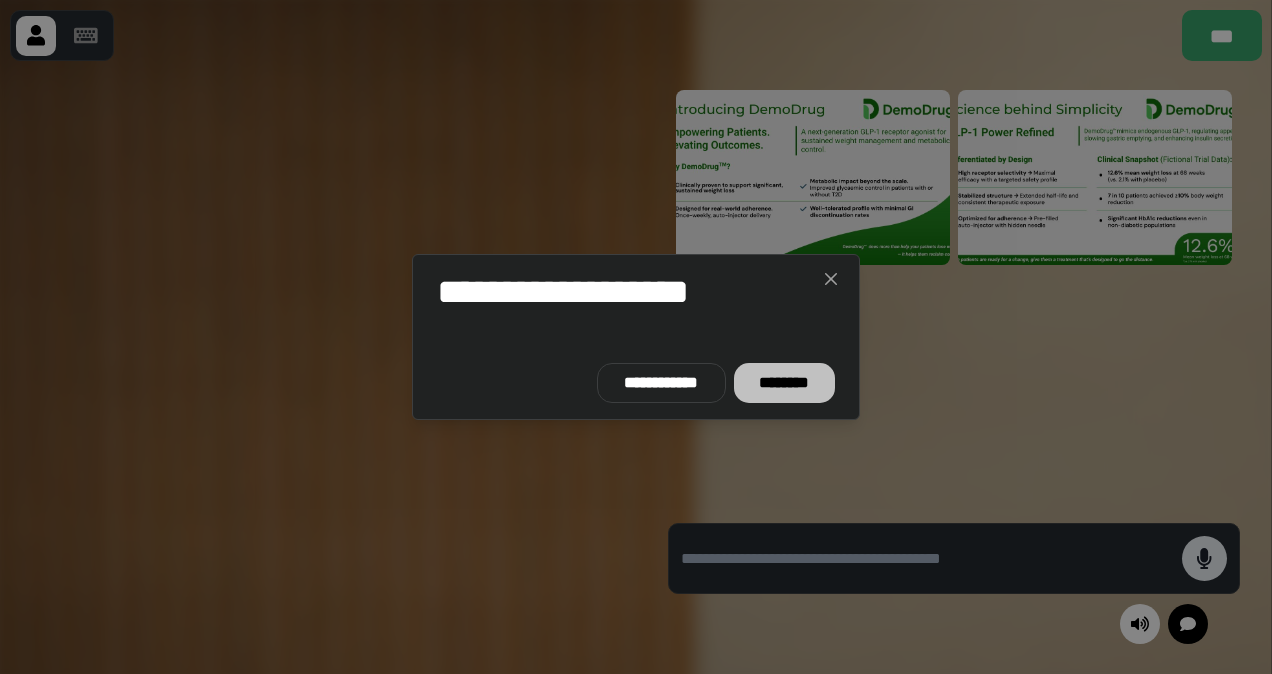 click on "********" at bounding box center [784, 383] 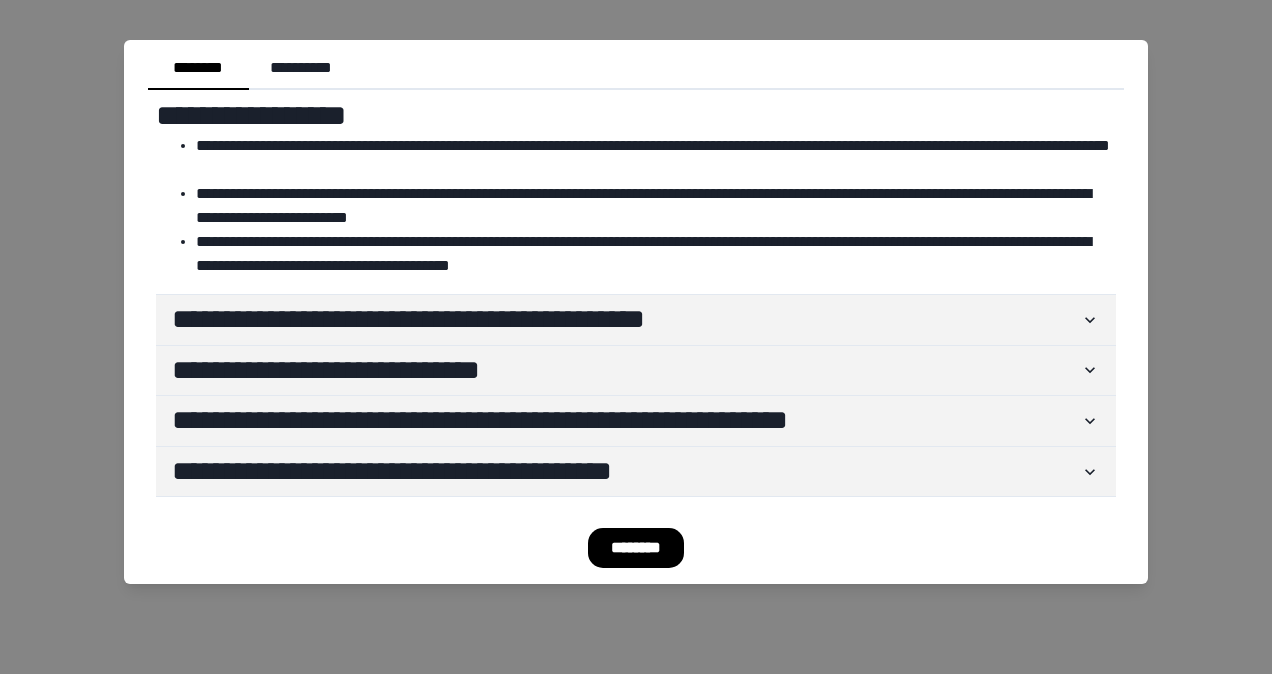 click on "********" at bounding box center [636, 548] 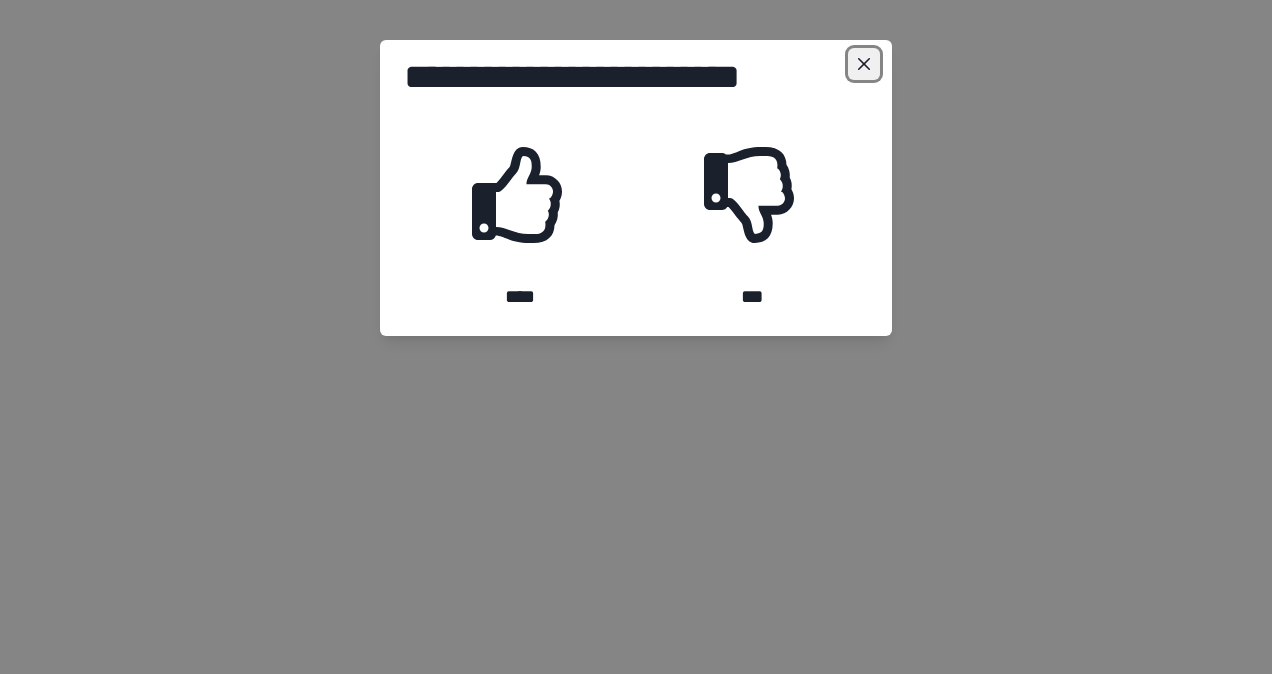 click at bounding box center (864, 64) 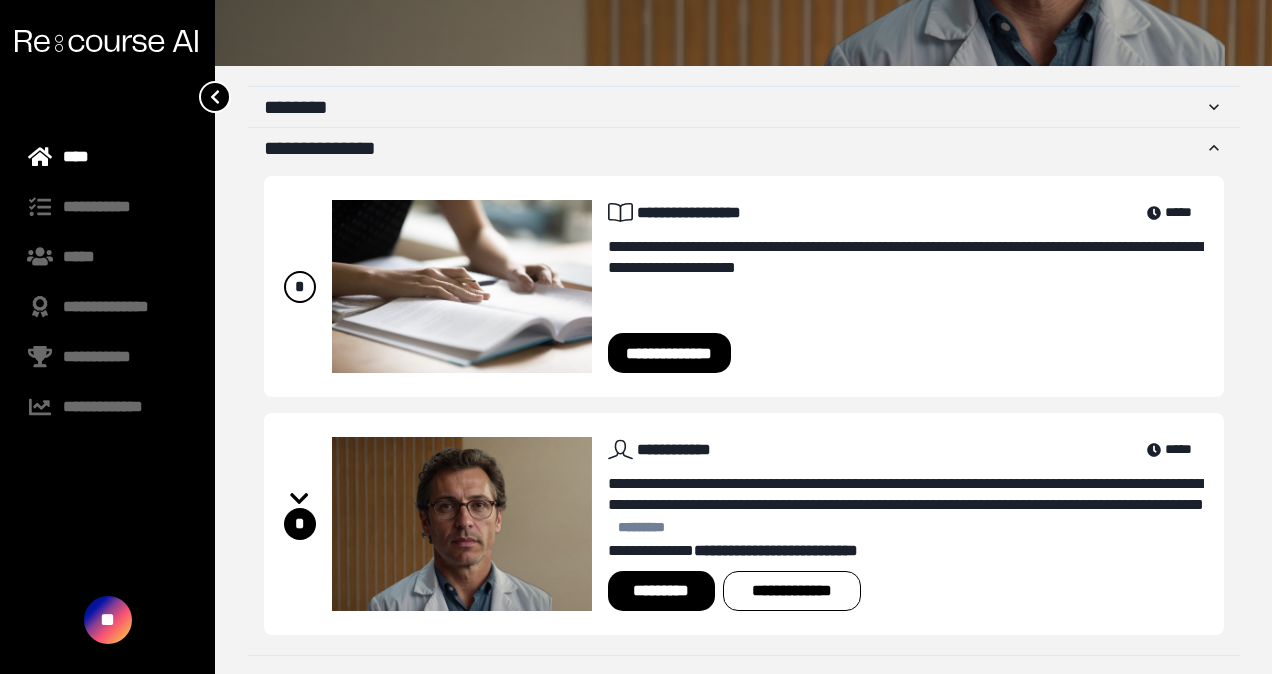 click on "*********" at bounding box center [661, 591] 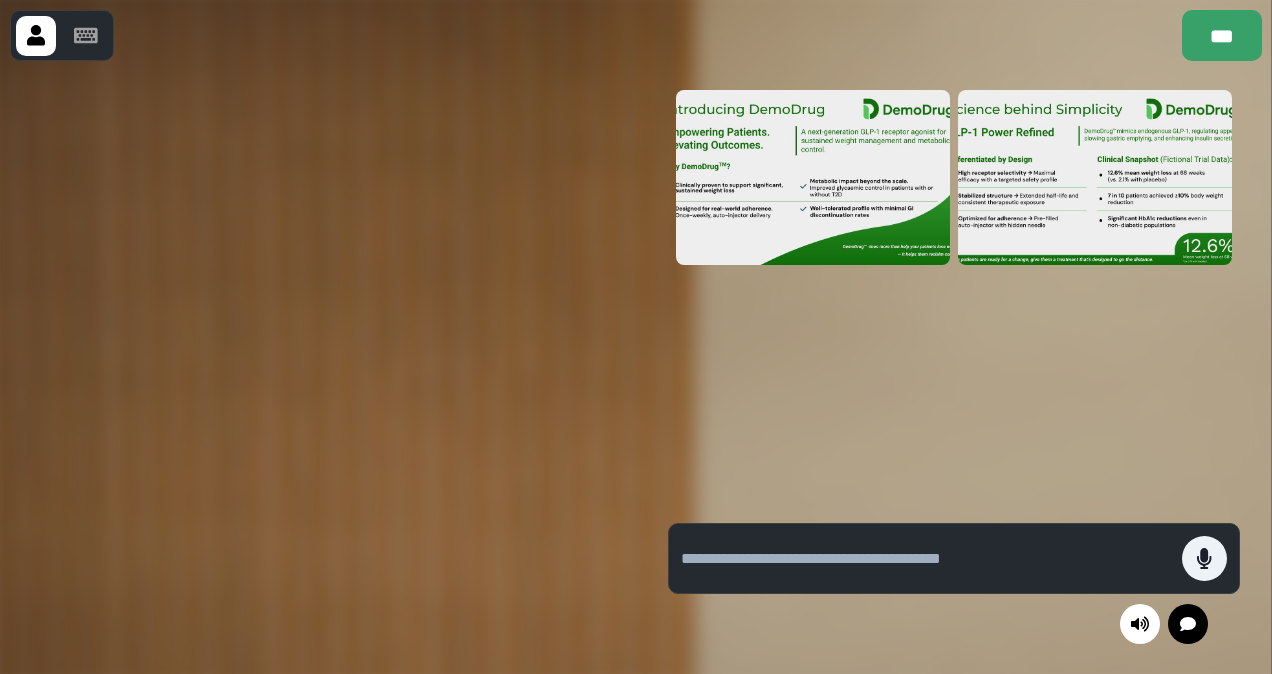 click at bounding box center [954, 294] 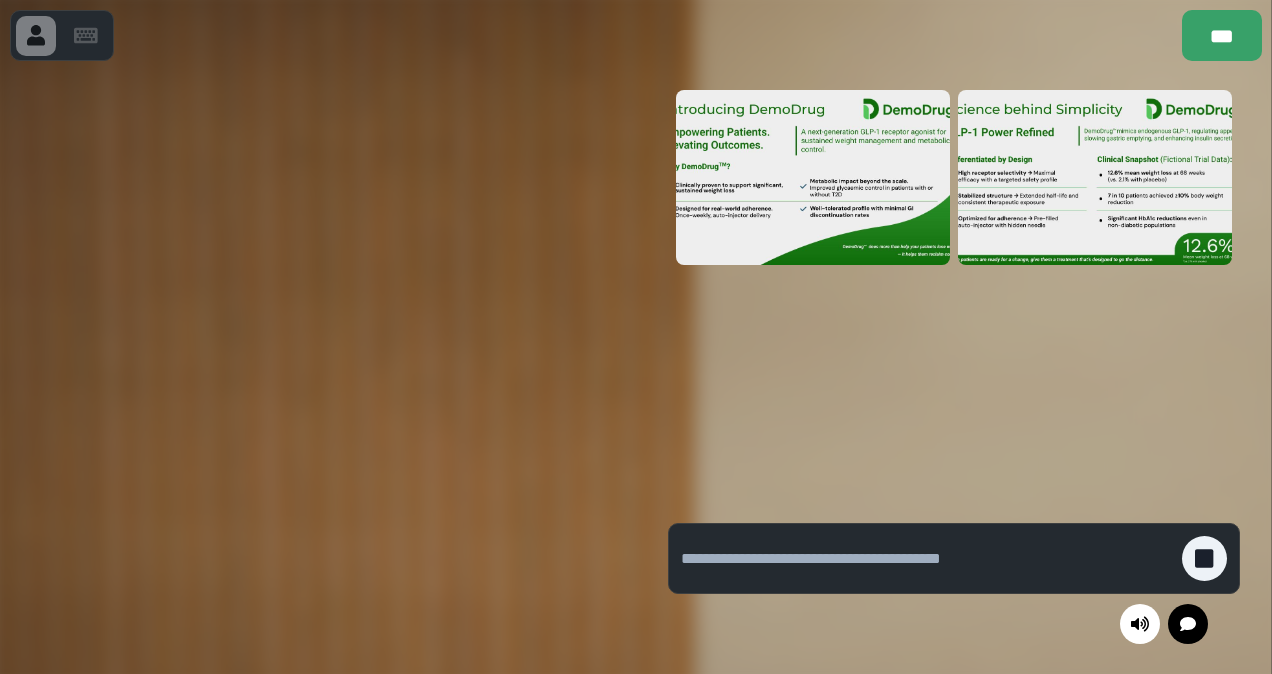 click at bounding box center (813, 177) 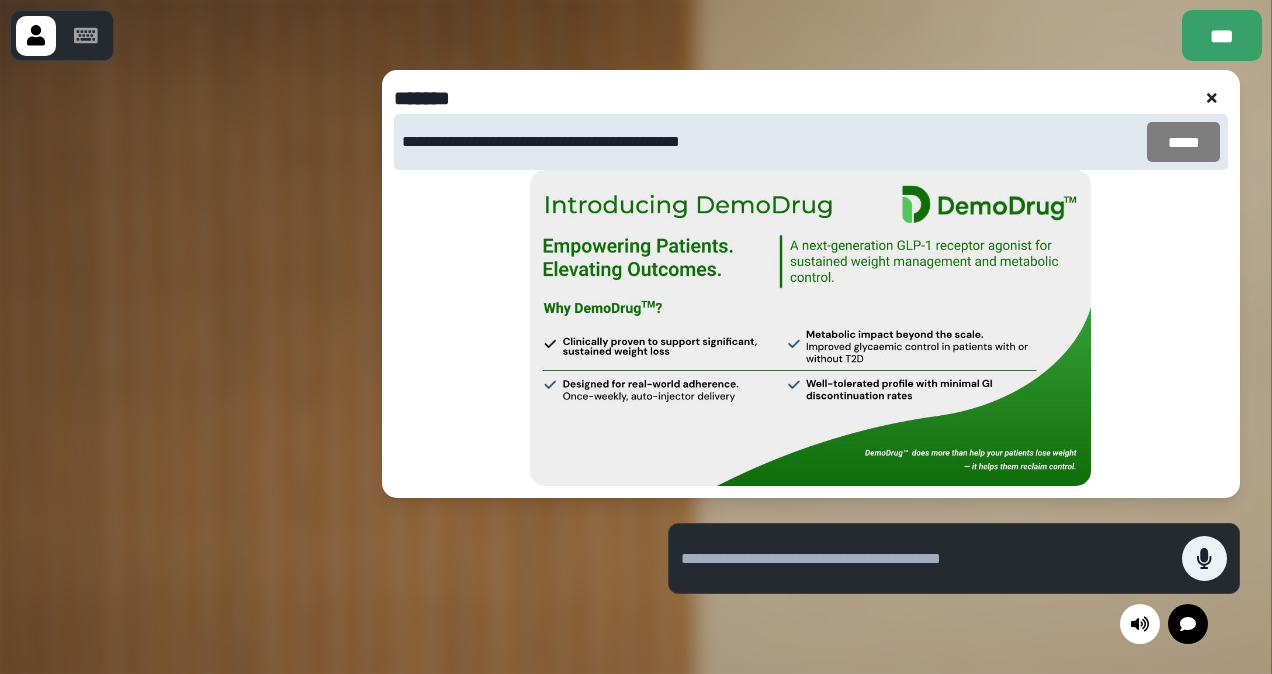 click on "*****" at bounding box center [1183, 142] 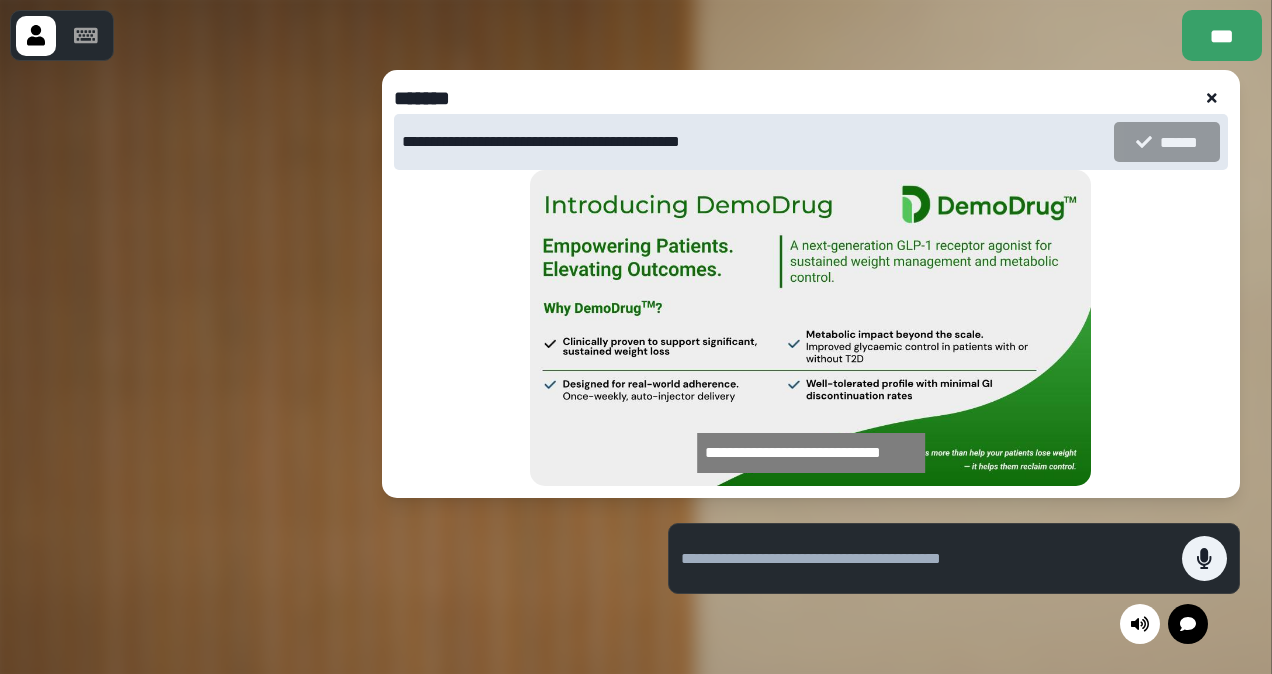 click 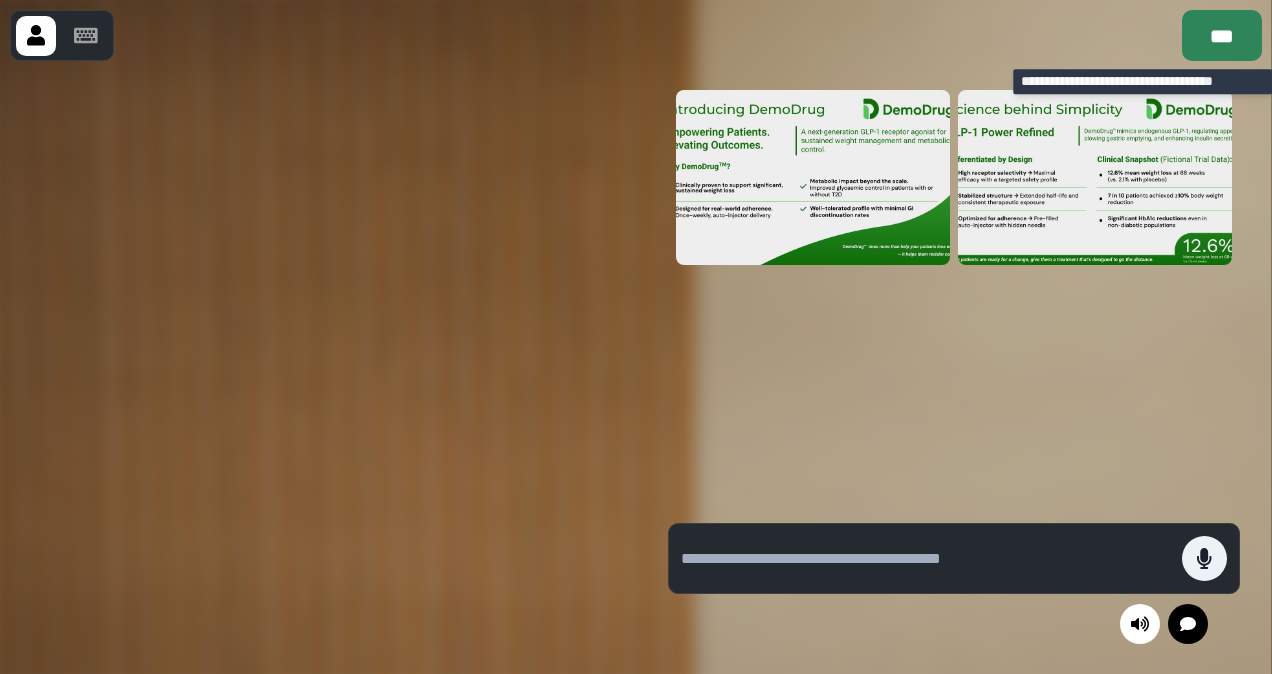 click on "***" at bounding box center (1222, 35) 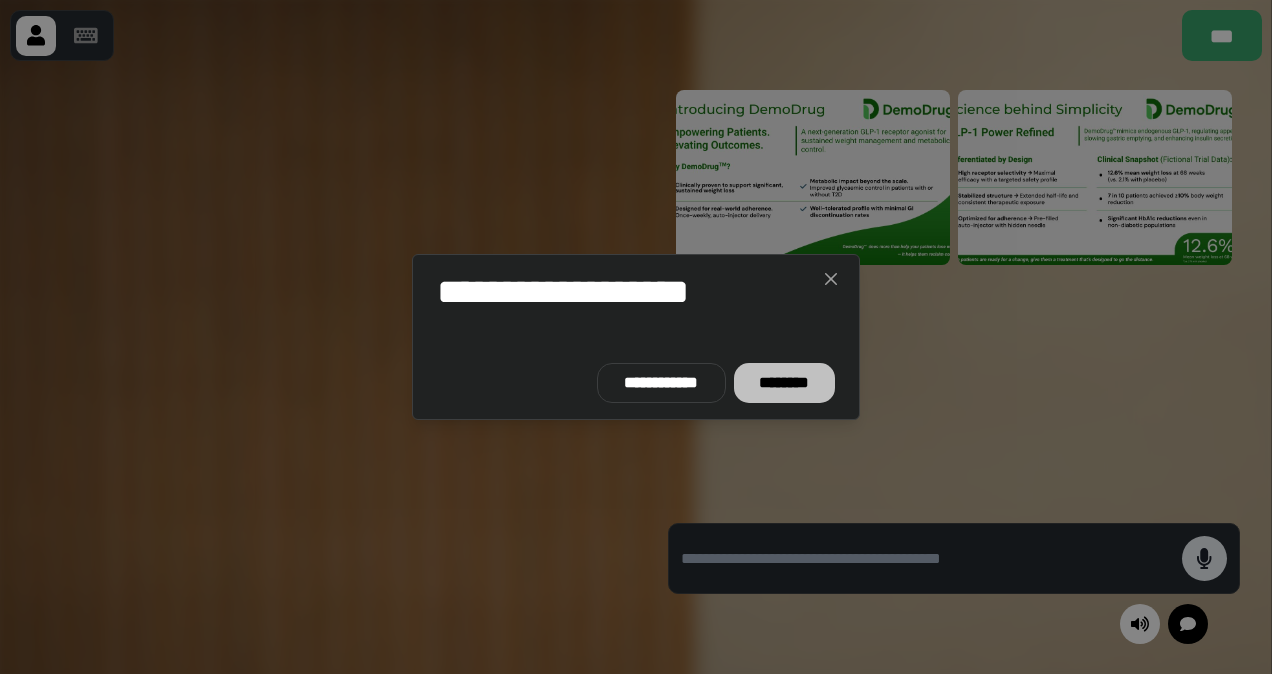 click on "********" at bounding box center (784, 383) 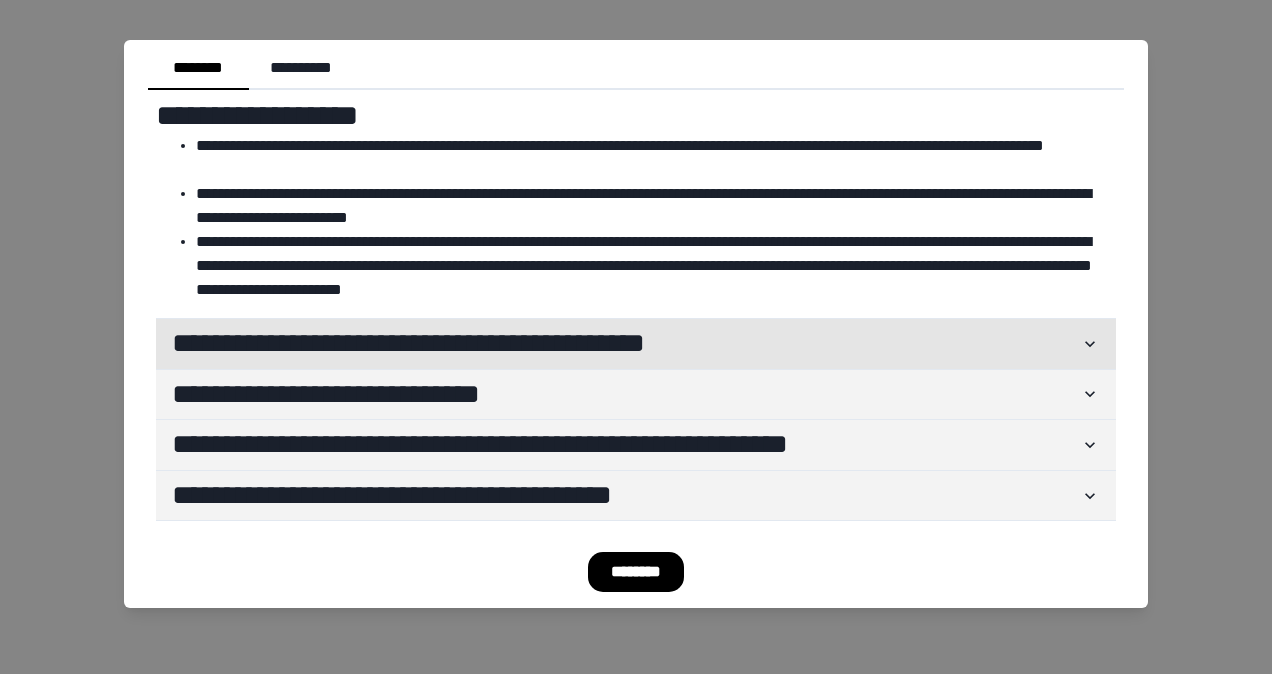 click 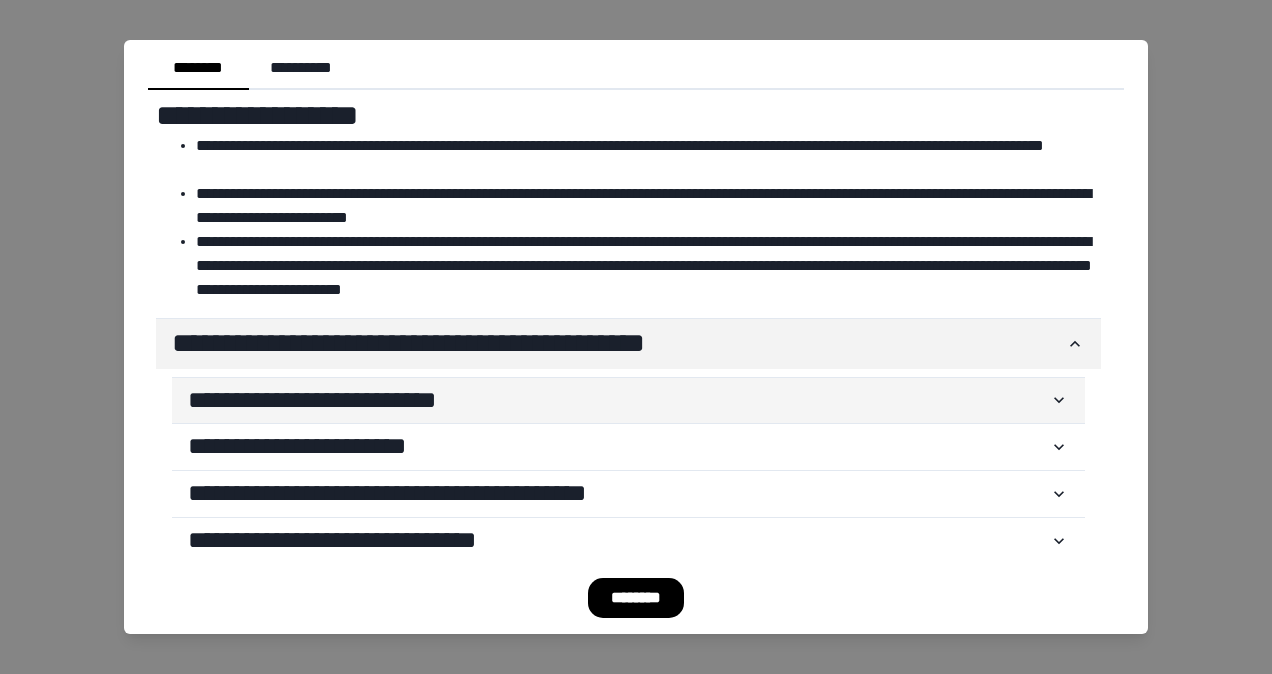 click 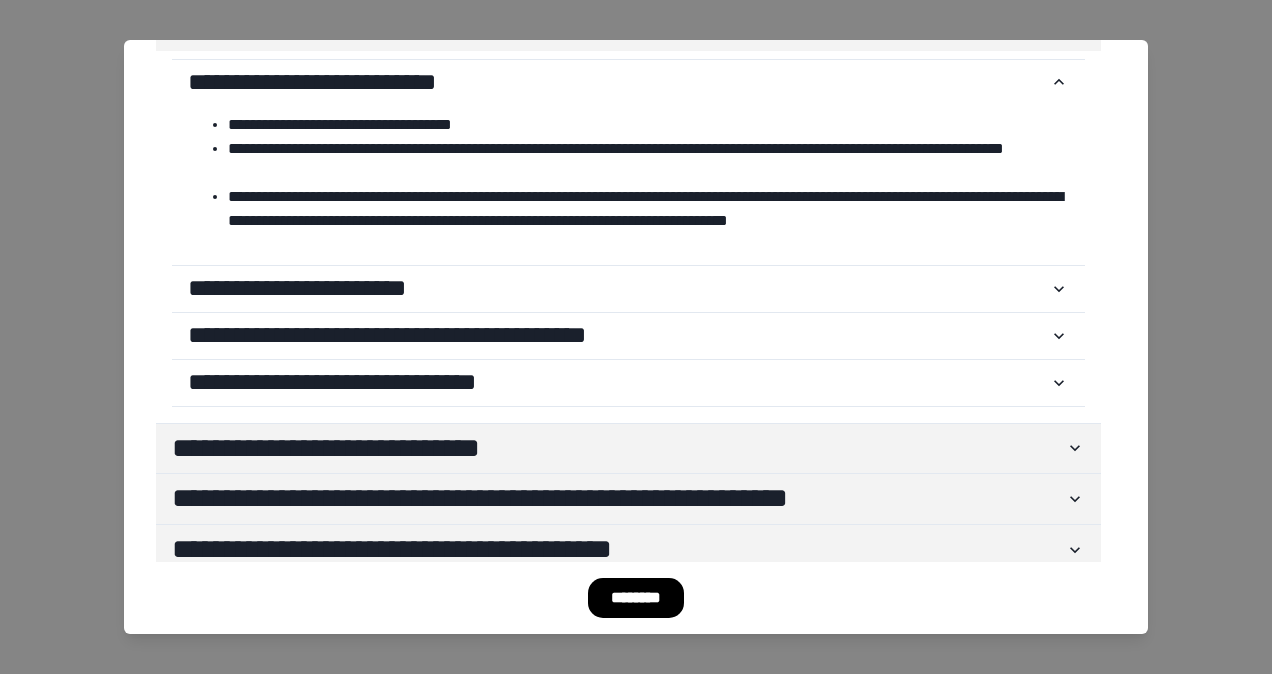 scroll, scrollTop: 344, scrollLeft: 0, axis: vertical 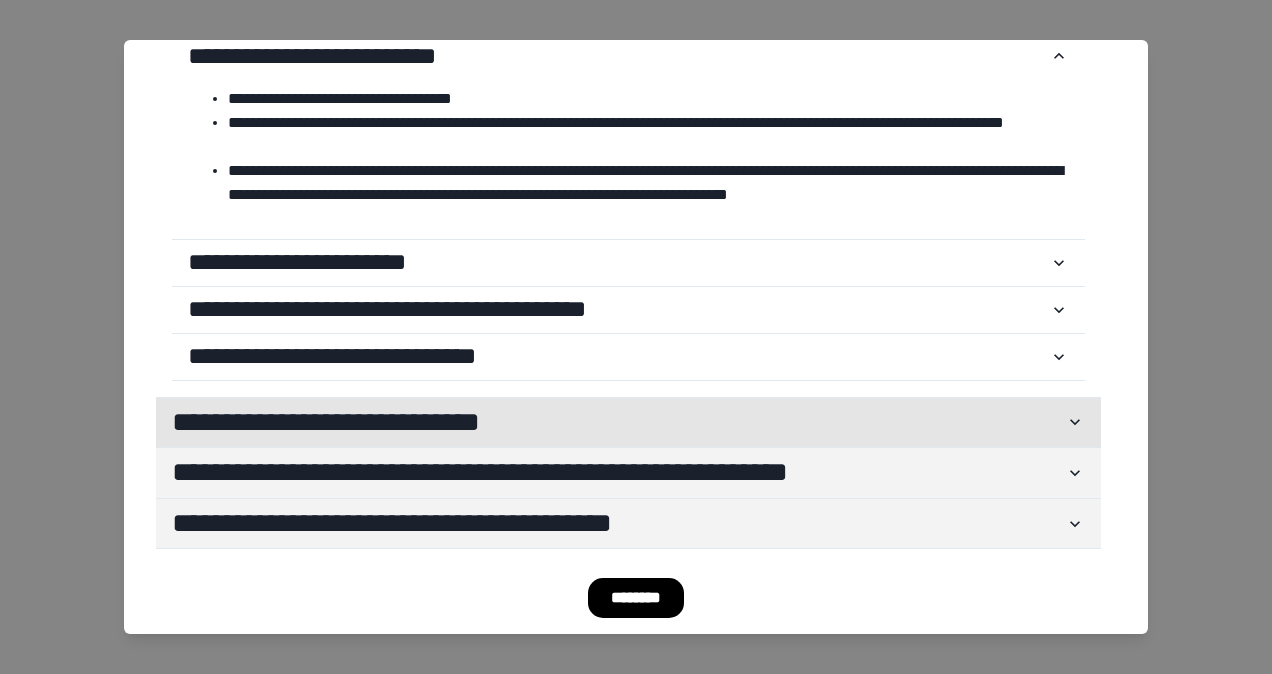 click 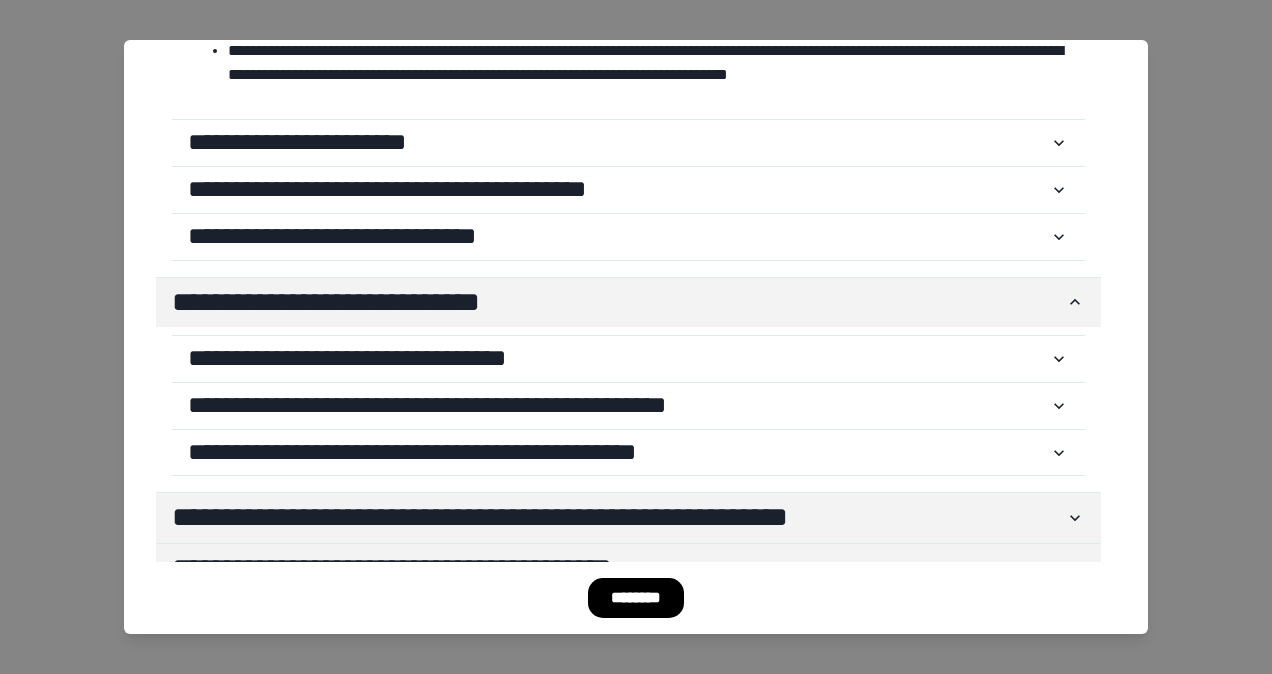 scroll, scrollTop: 508, scrollLeft: 0, axis: vertical 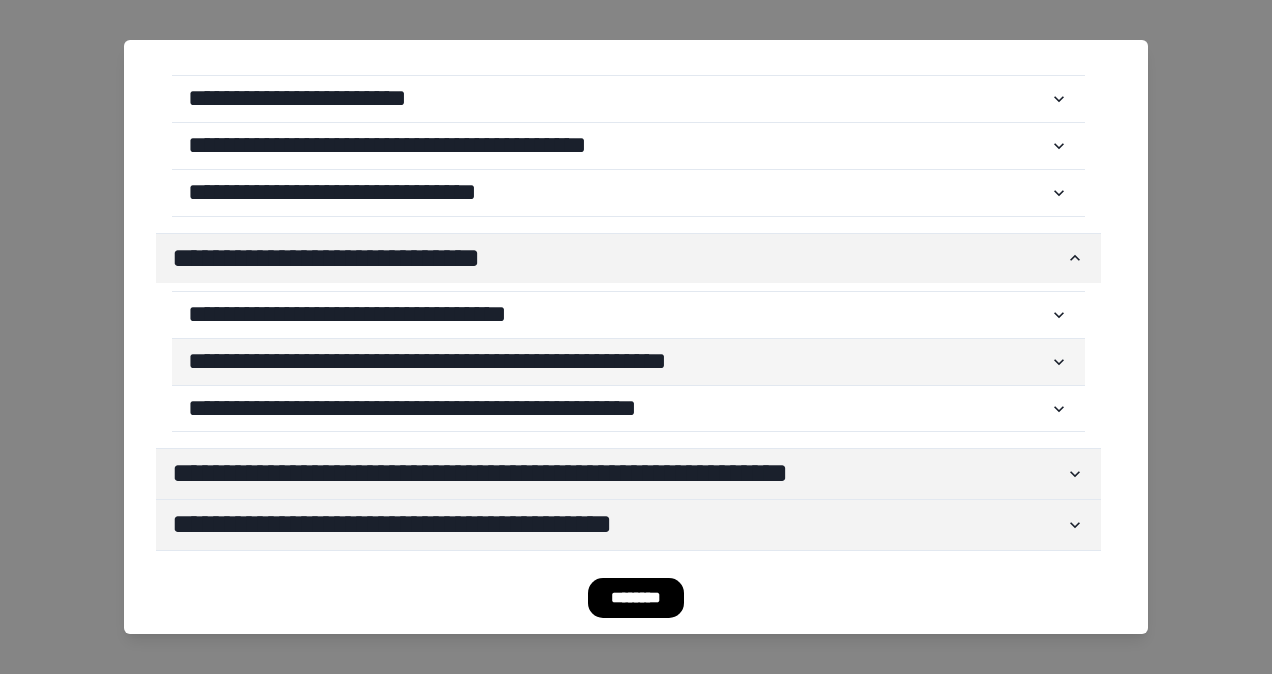 click 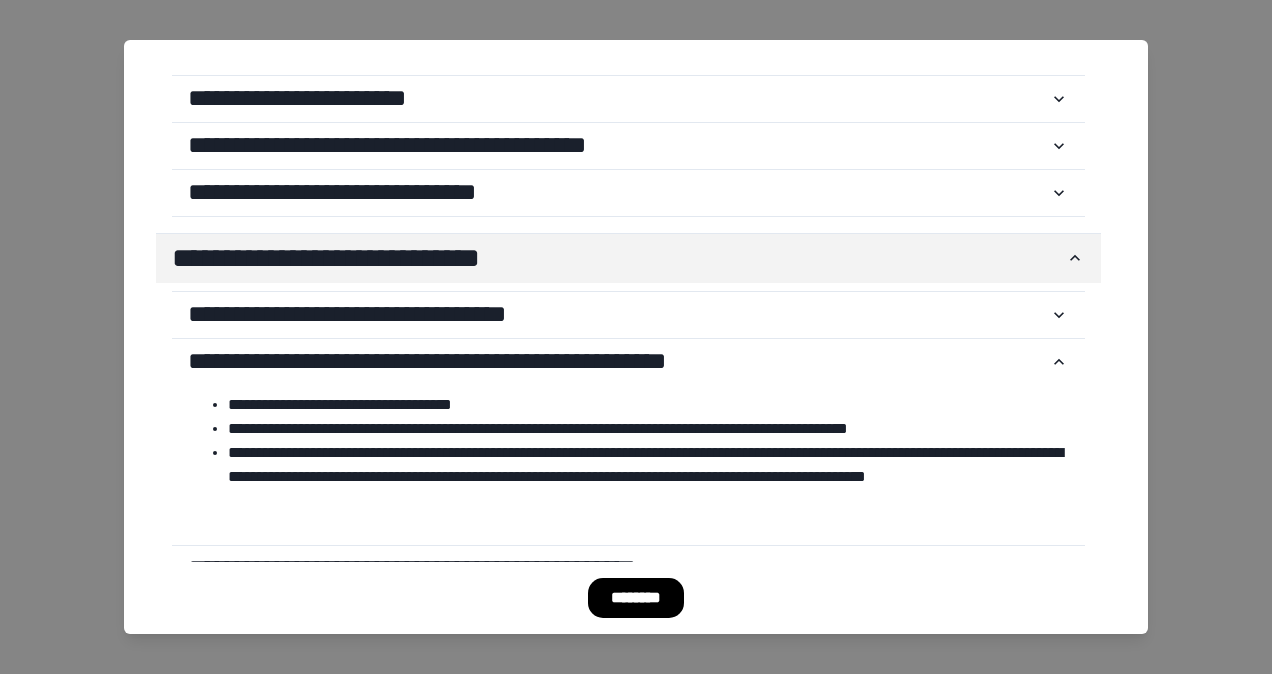 click on "********" at bounding box center [636, 598] 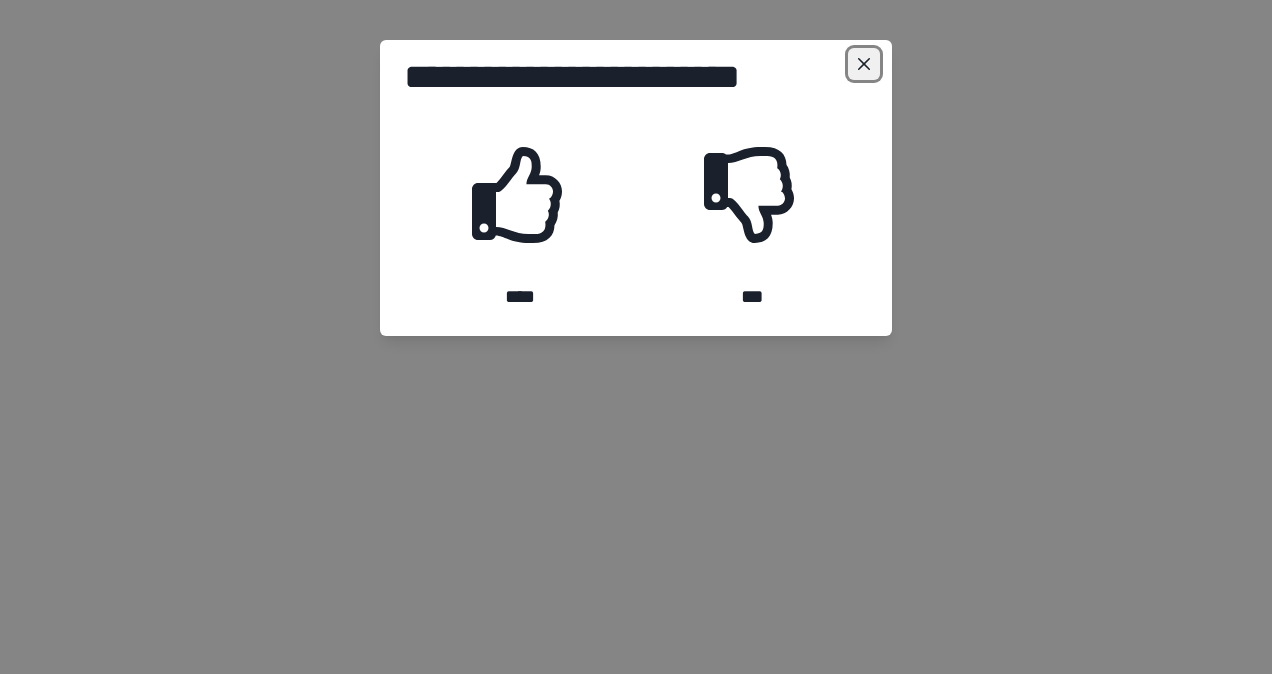 click 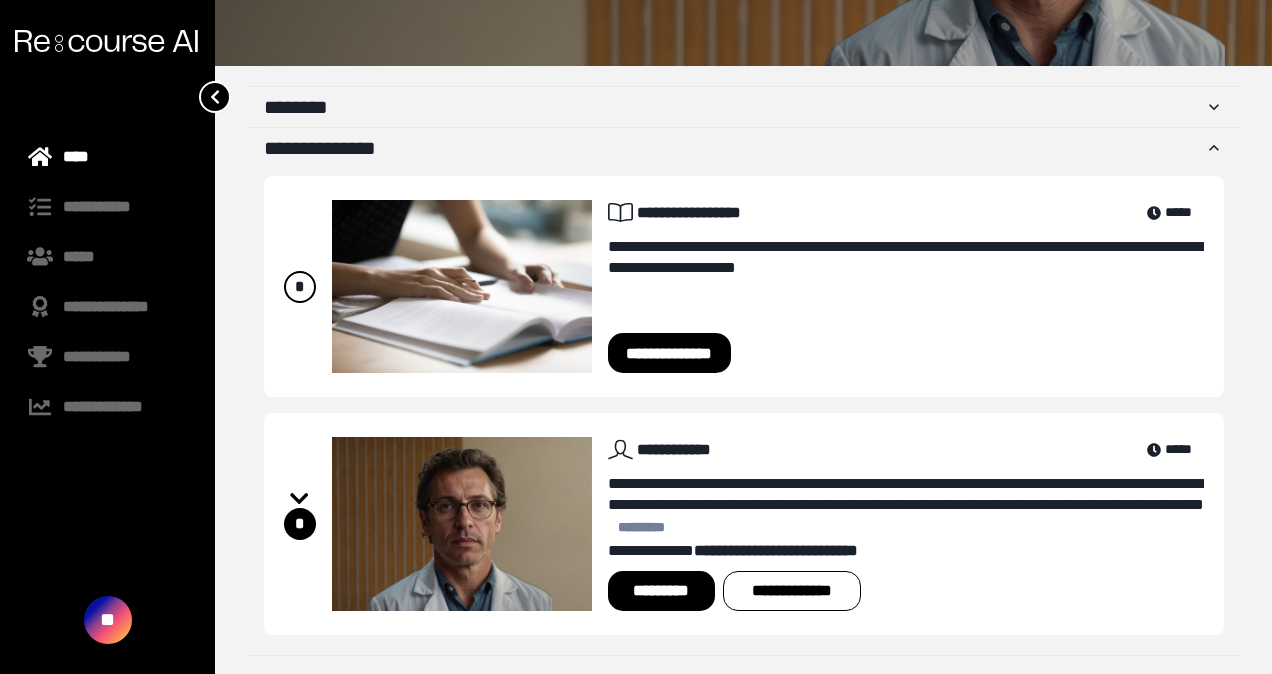 click on "*********" at bounding box center (661, 591) 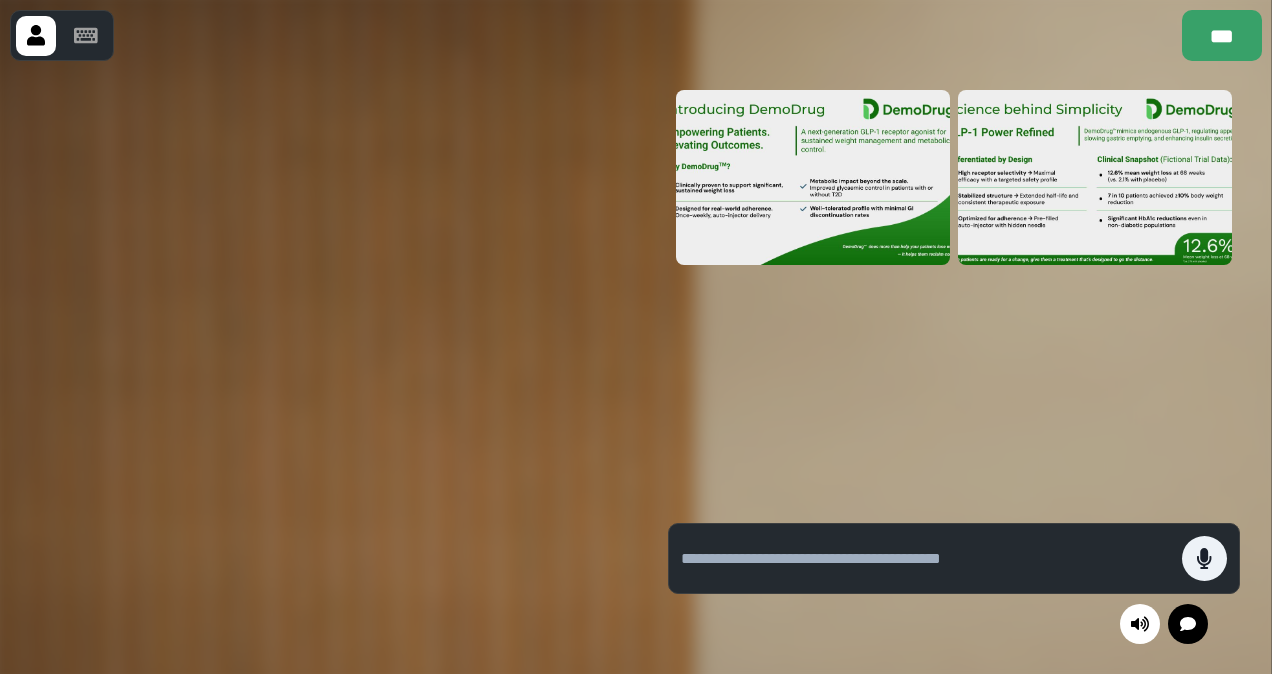 click at bounding box center (954, 294) 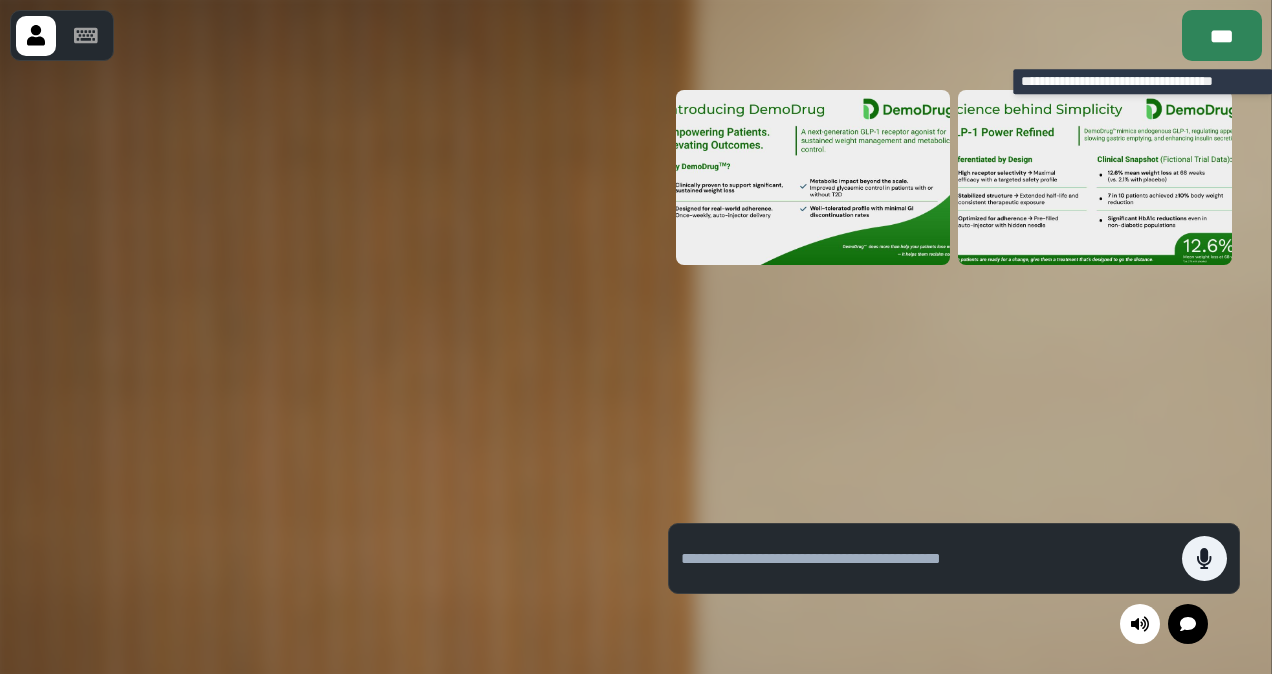 click on "***" at bounding box center (1222, 35) 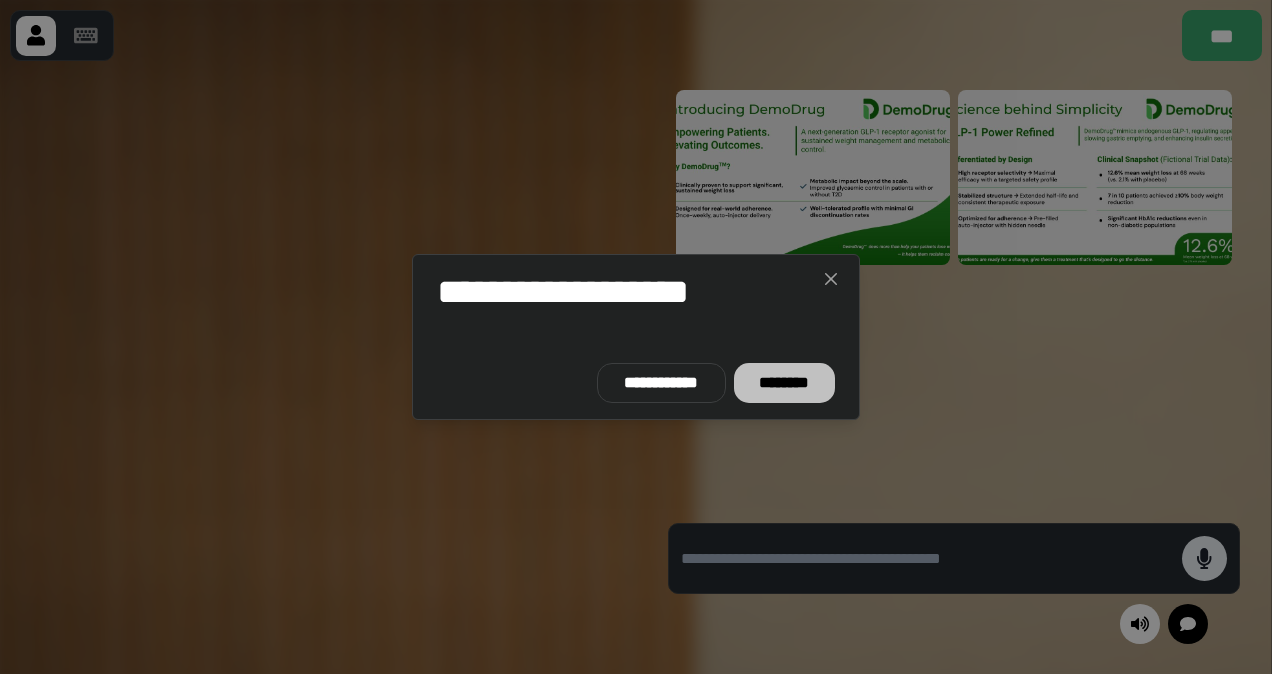 click on "********" at bounding box center [784, 383] 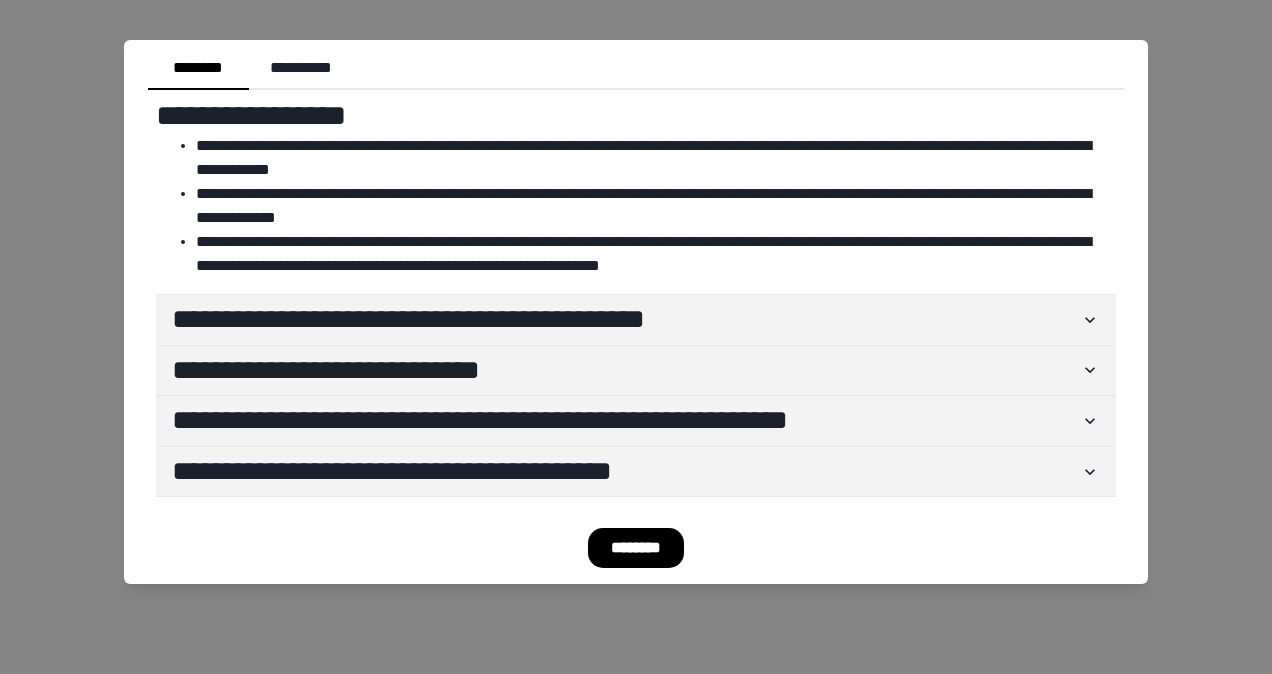 click on "********" at bounding box center (636, 548) 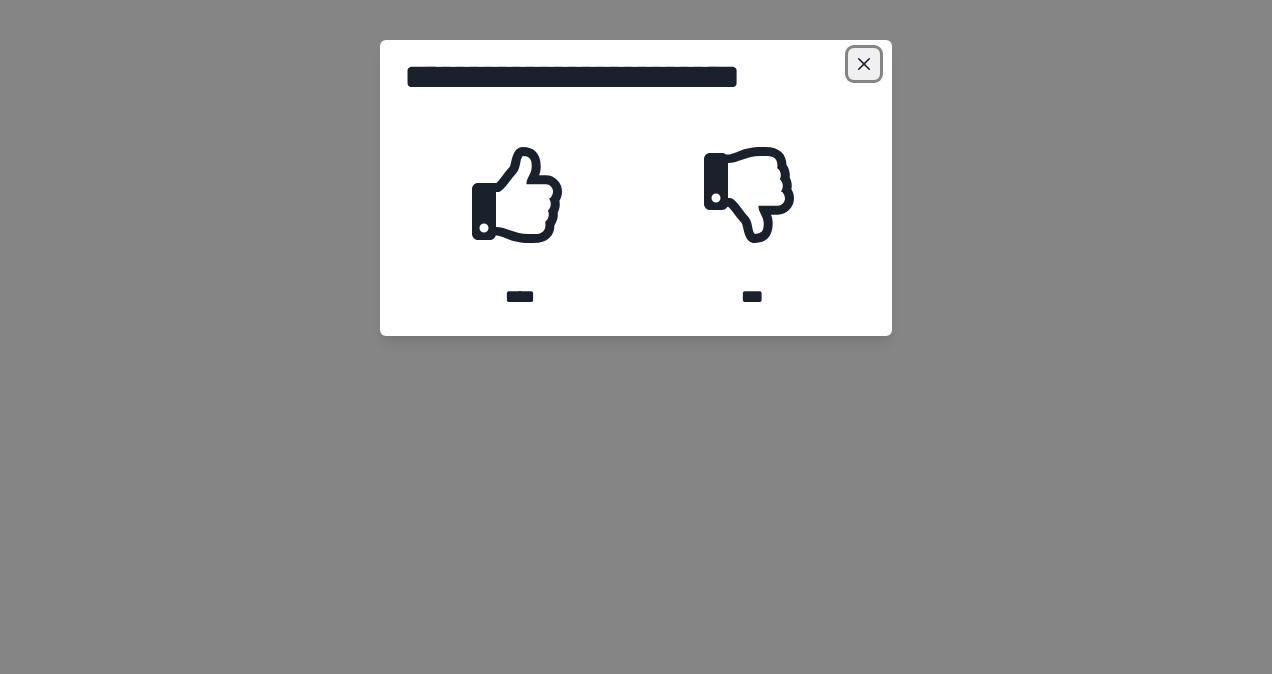 click at bounding box center [864, 64] 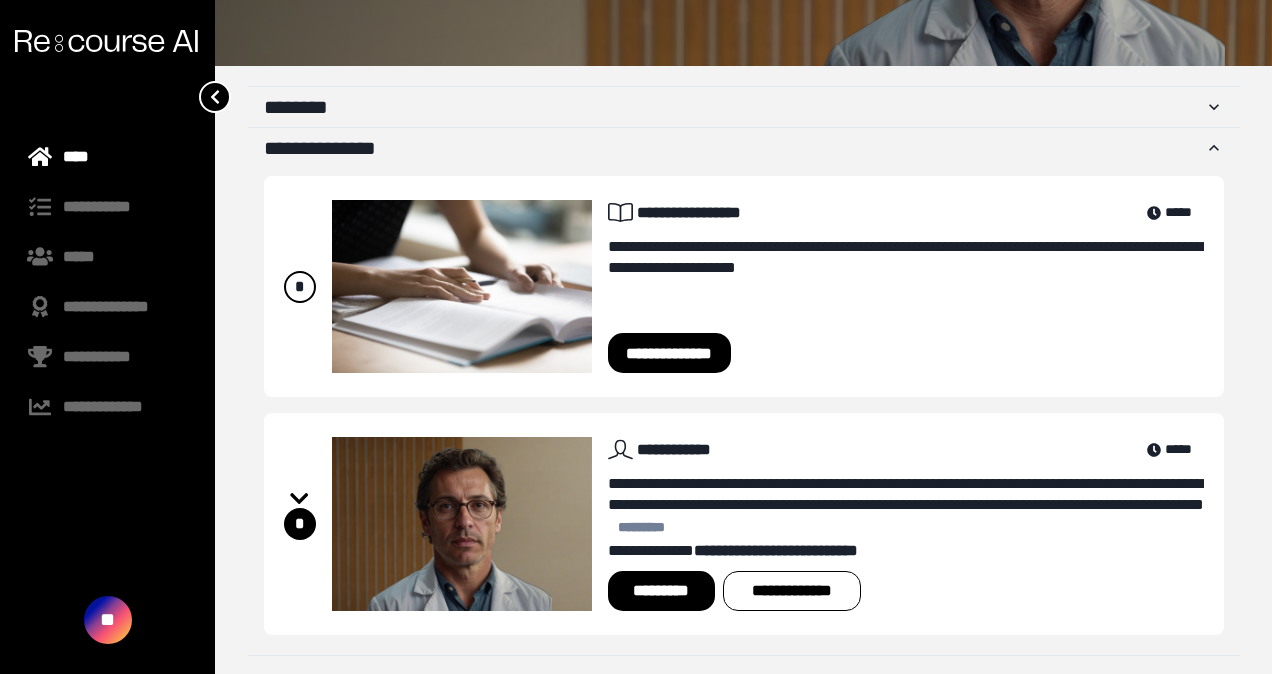click on "*********" at bounding box center (661, 591) 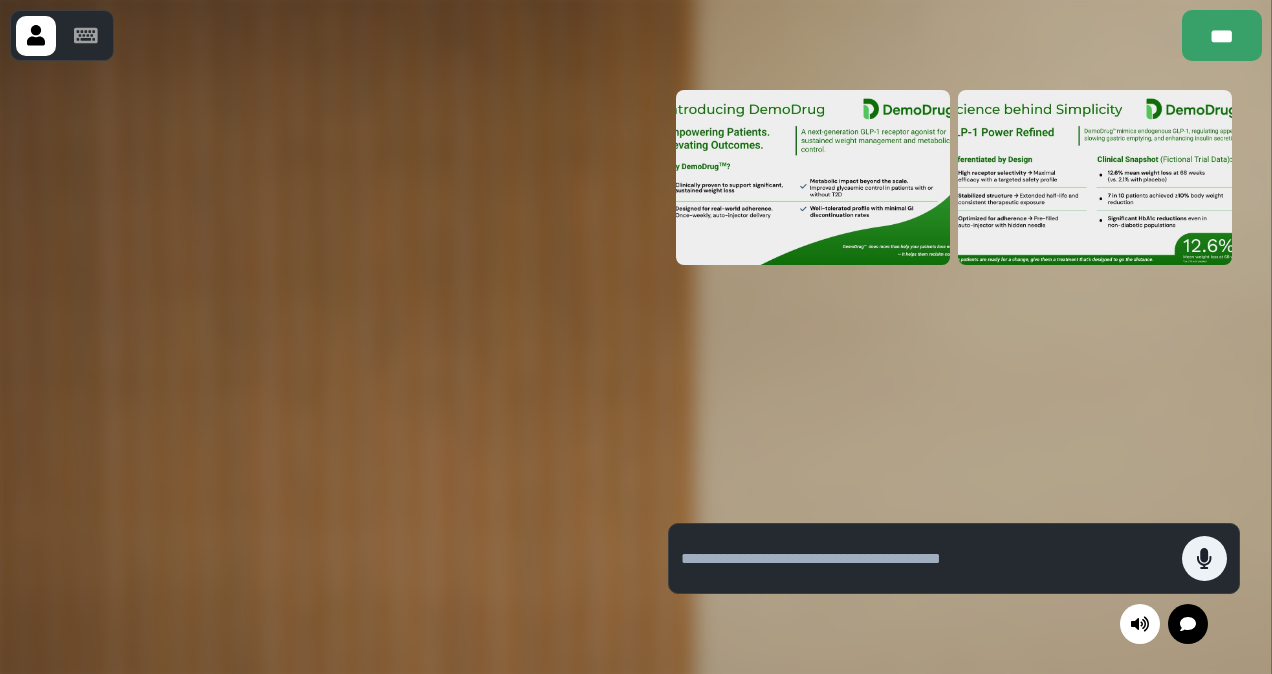 click at bounding box center (954, 294) 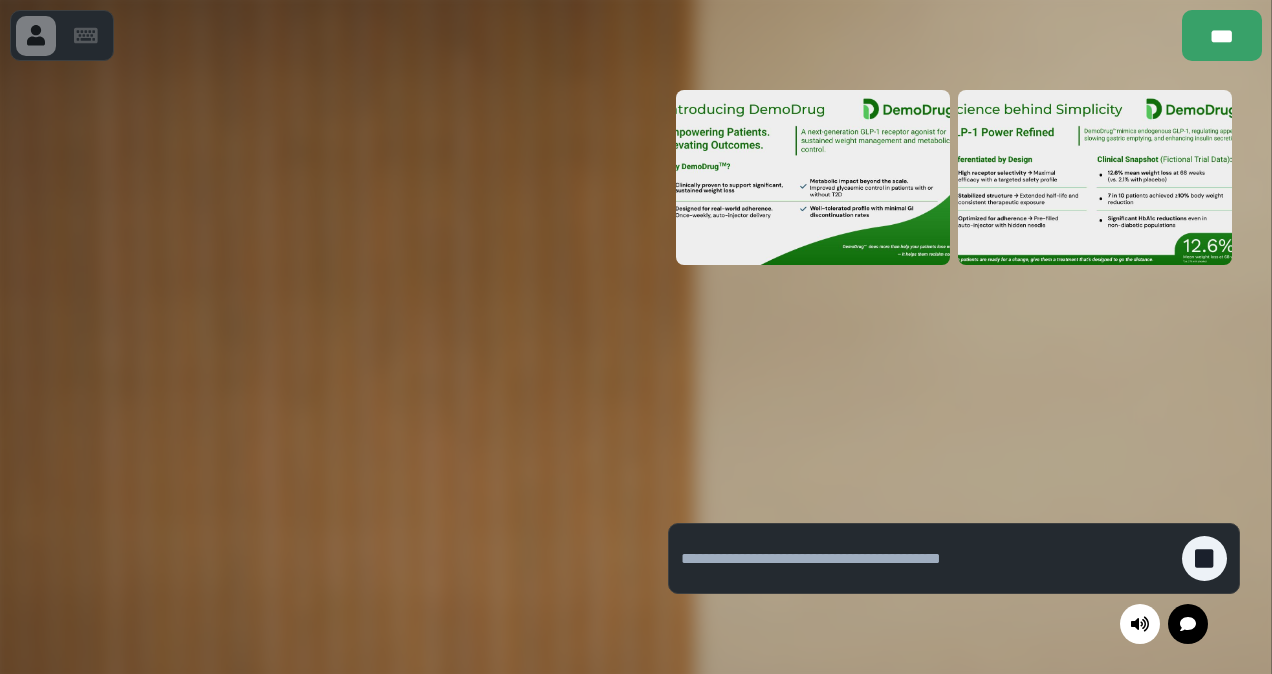 click at bounding box center (813, 177) 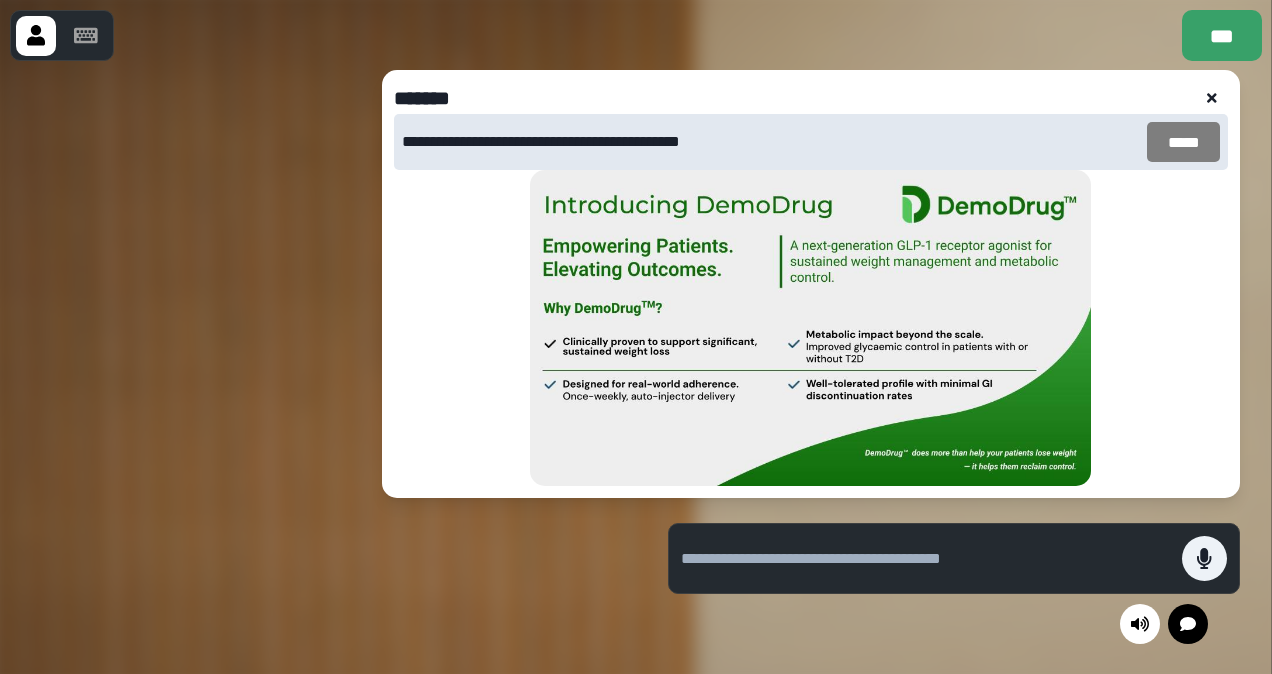 click on "*****" at bounding box center (1183, 142) 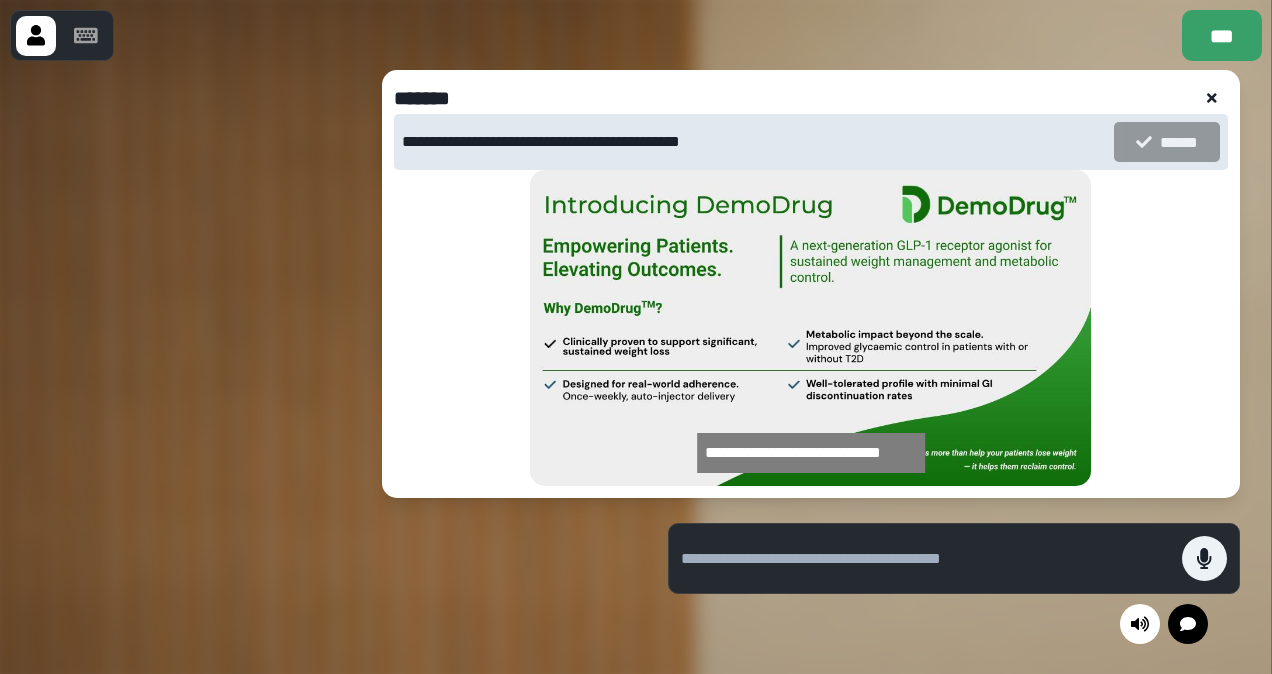 click 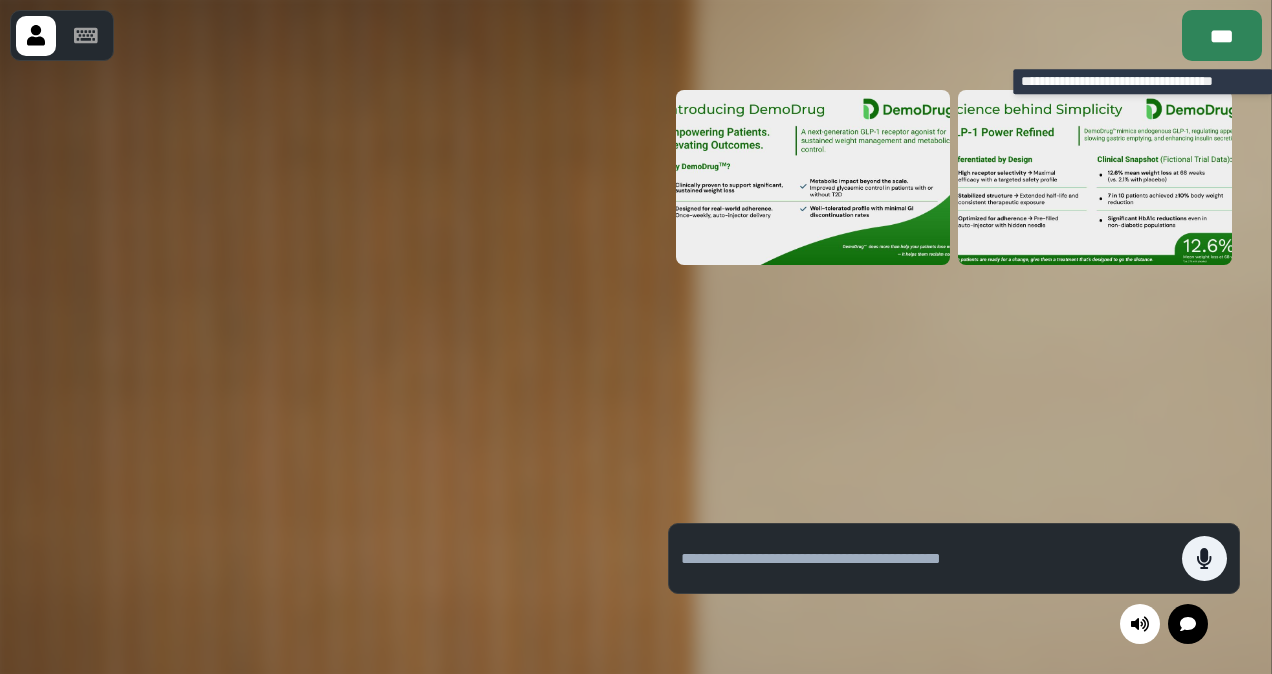 click on "***" at bounding box center [1222, 35] 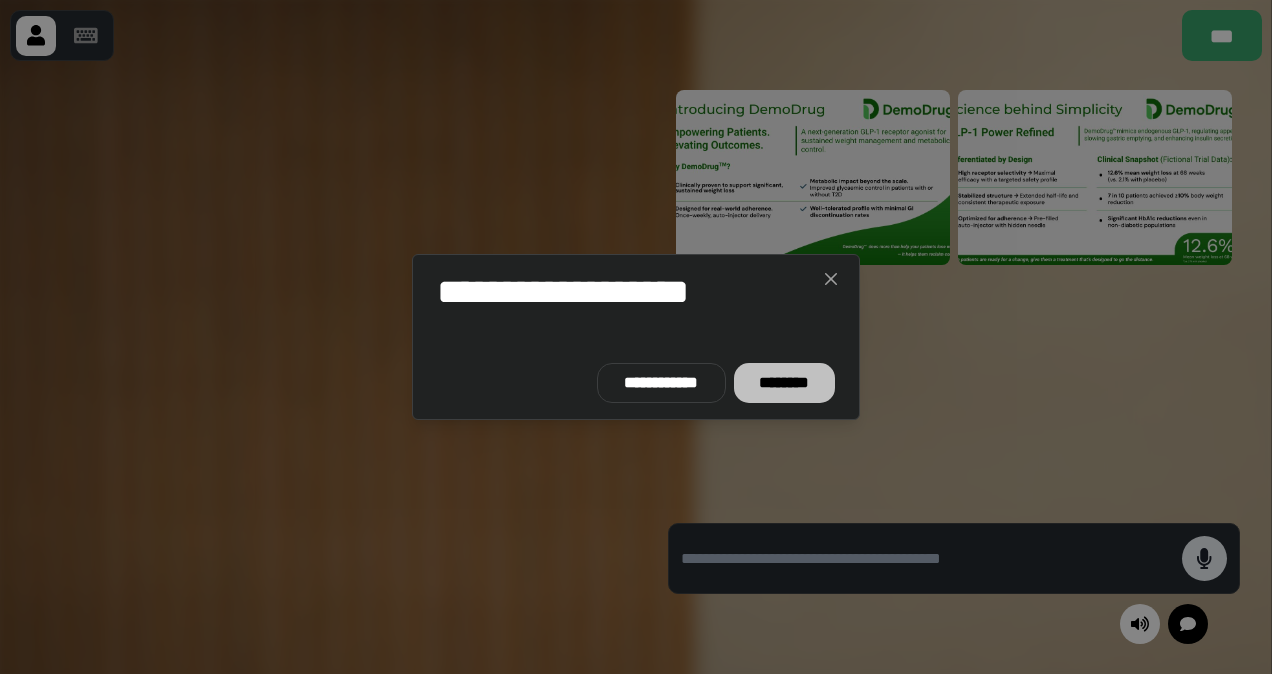 click on "********" at bounding box center (784, 383) 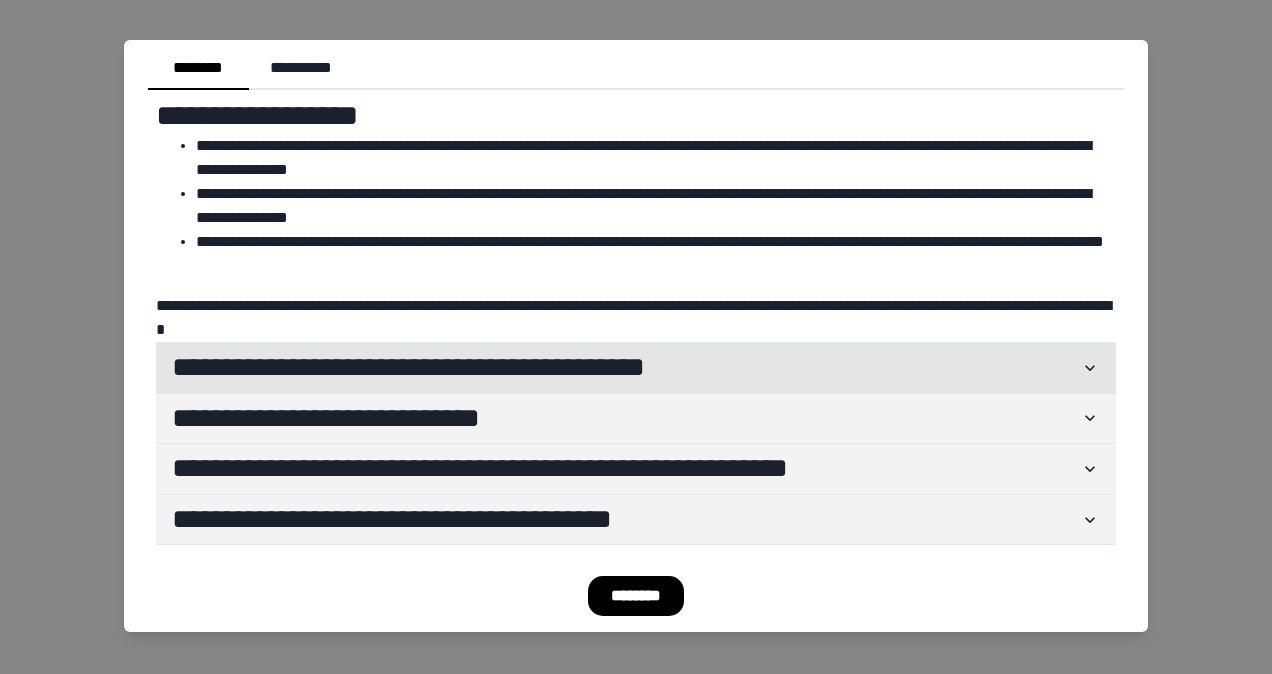 click 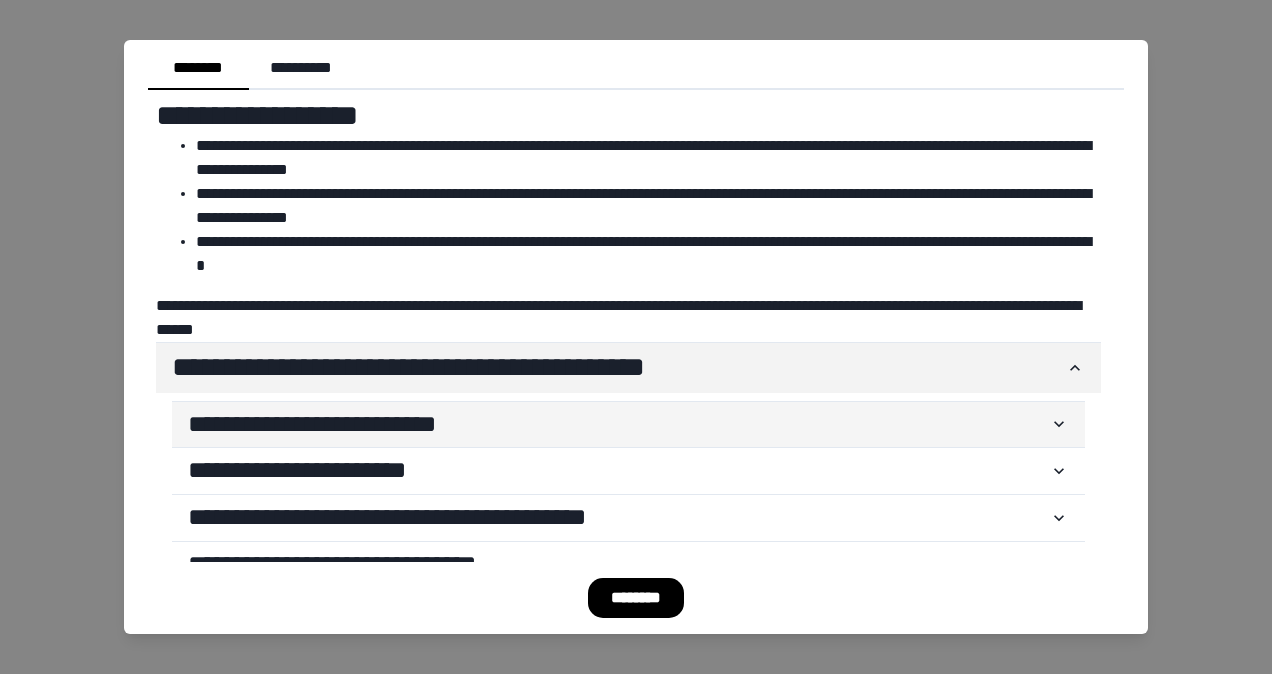 click 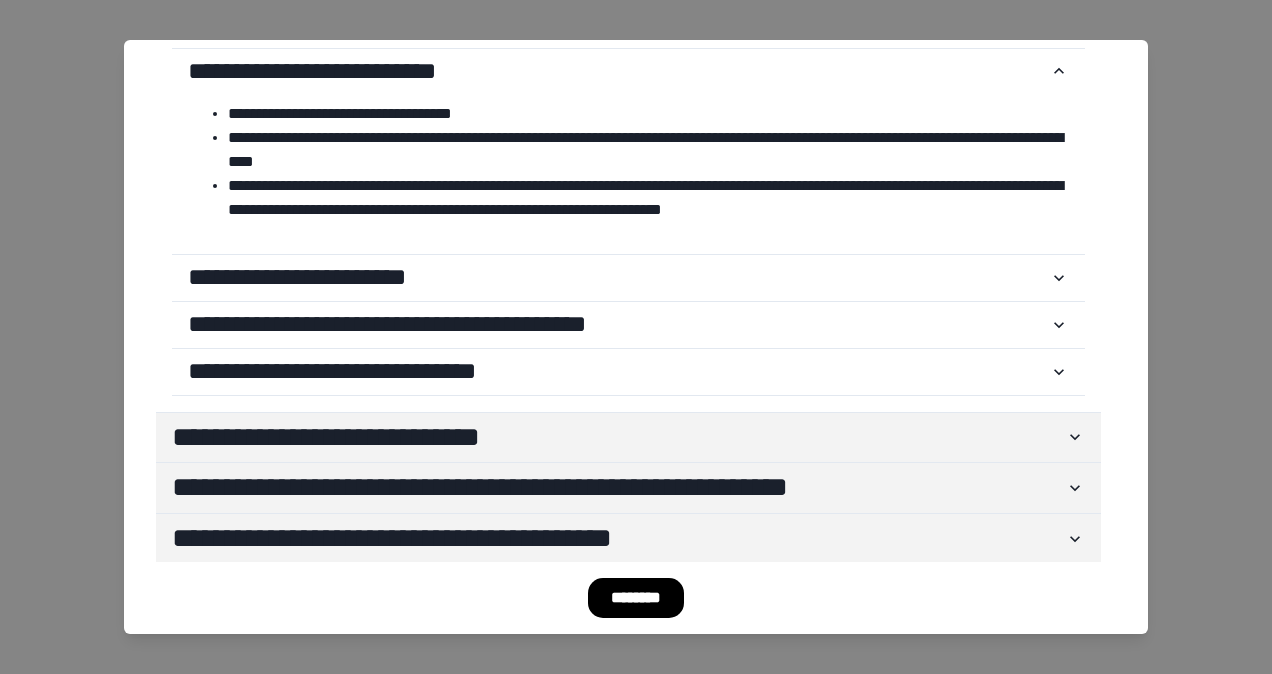 scroll, scrollTop: 368, scrollLeft: 0, axis: vertical 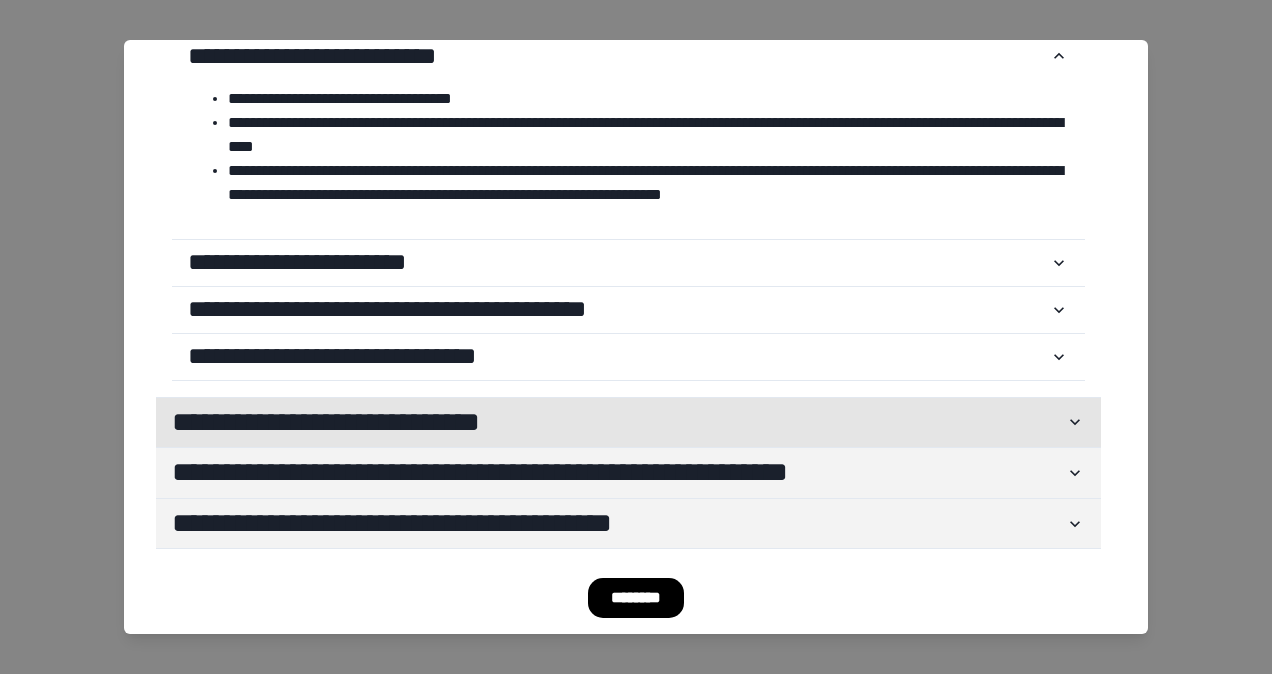 click 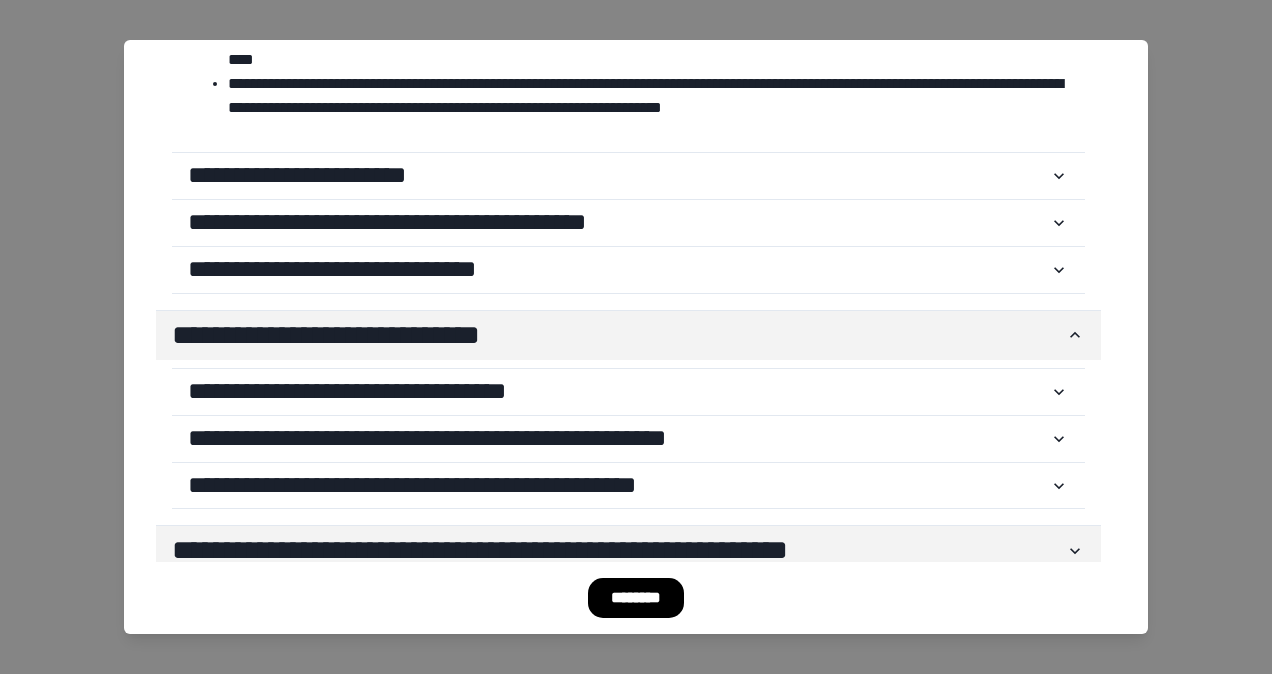 scroll, scrollTop: 532, scrollLeft: 0, axis: vertical 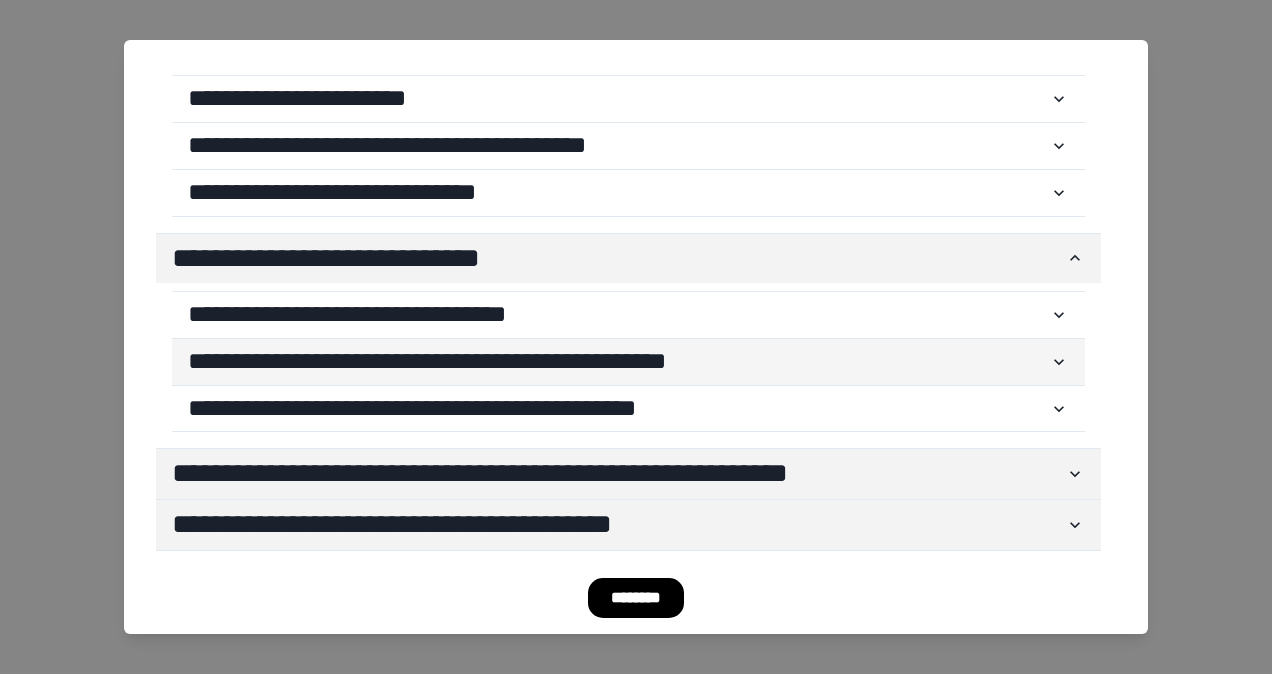 click 